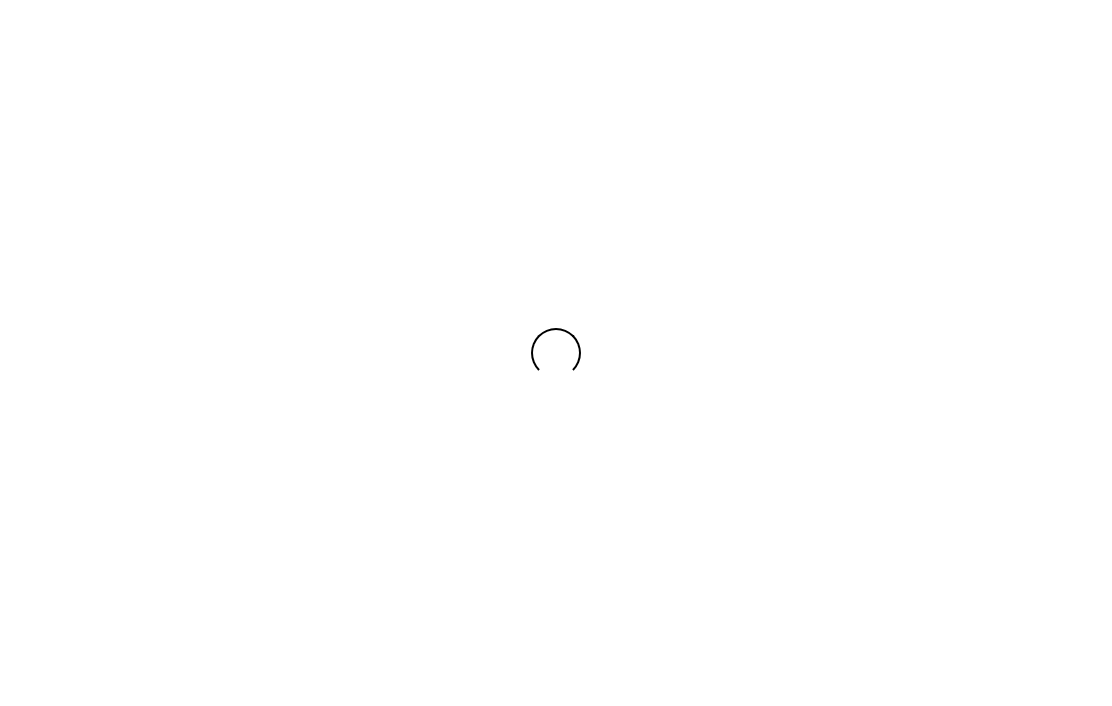 scroll, scrollTop: 0, scrollLeft: 0, axis: both 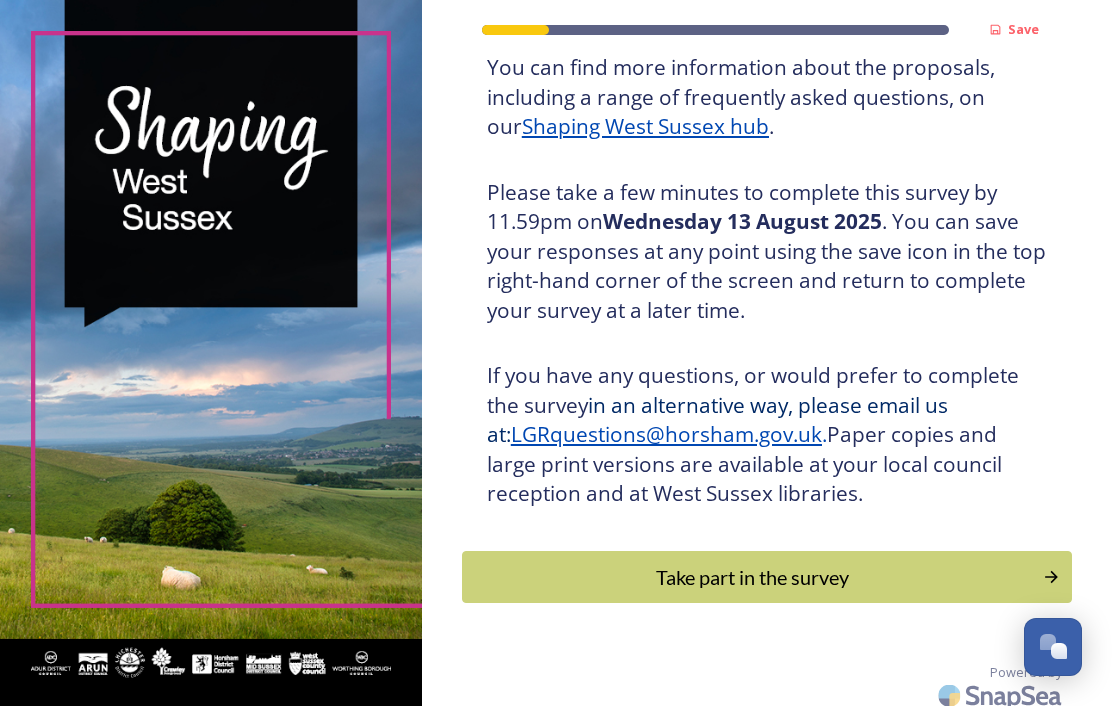 click on "Take part in the survey" at bounding box center (752, 577) 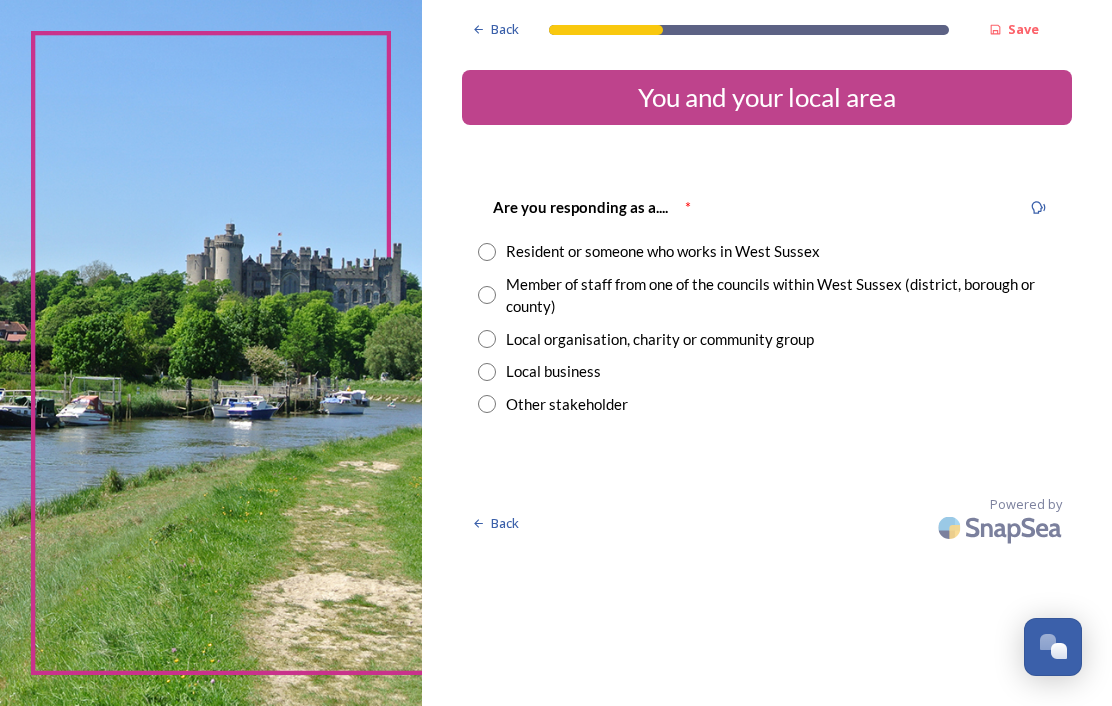click at bounding box center (487, 252) 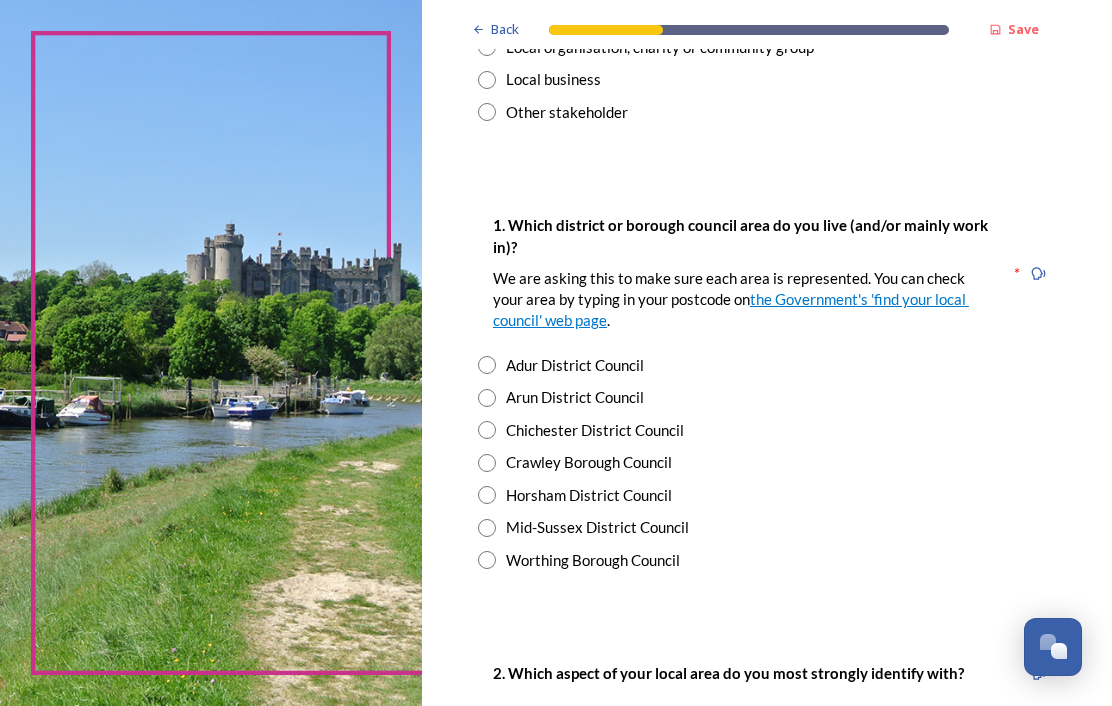 scroll, scrollTop: 292, scrollLeft: 0, axis: vertical 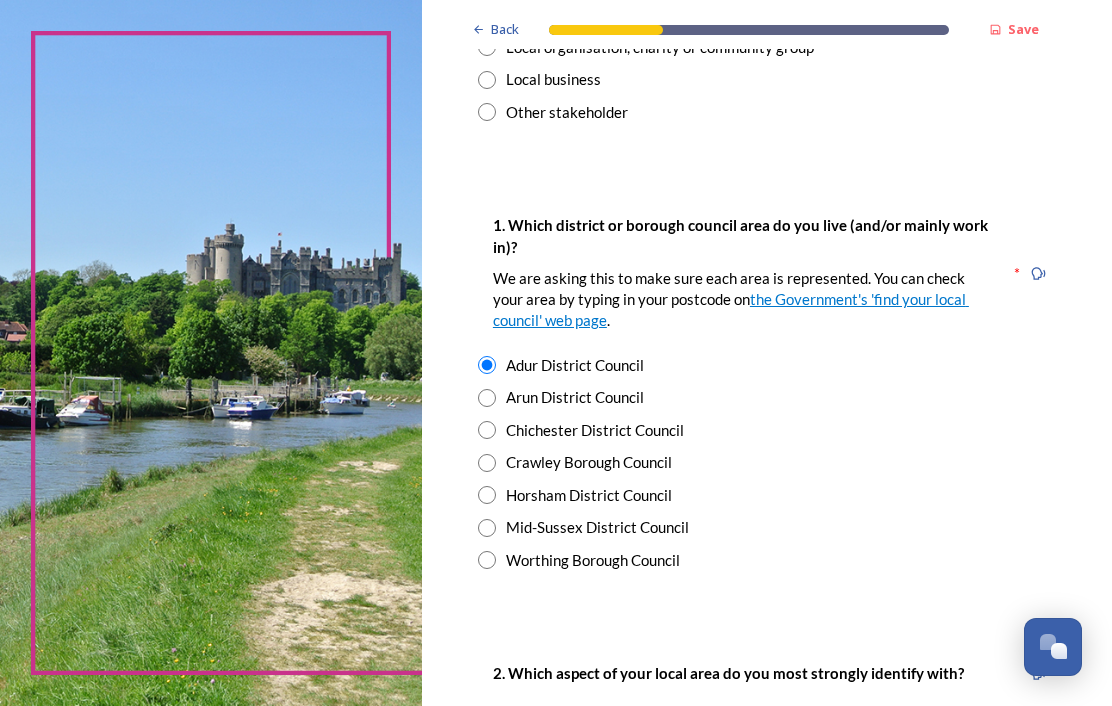 click at bounding box center [487, 495] 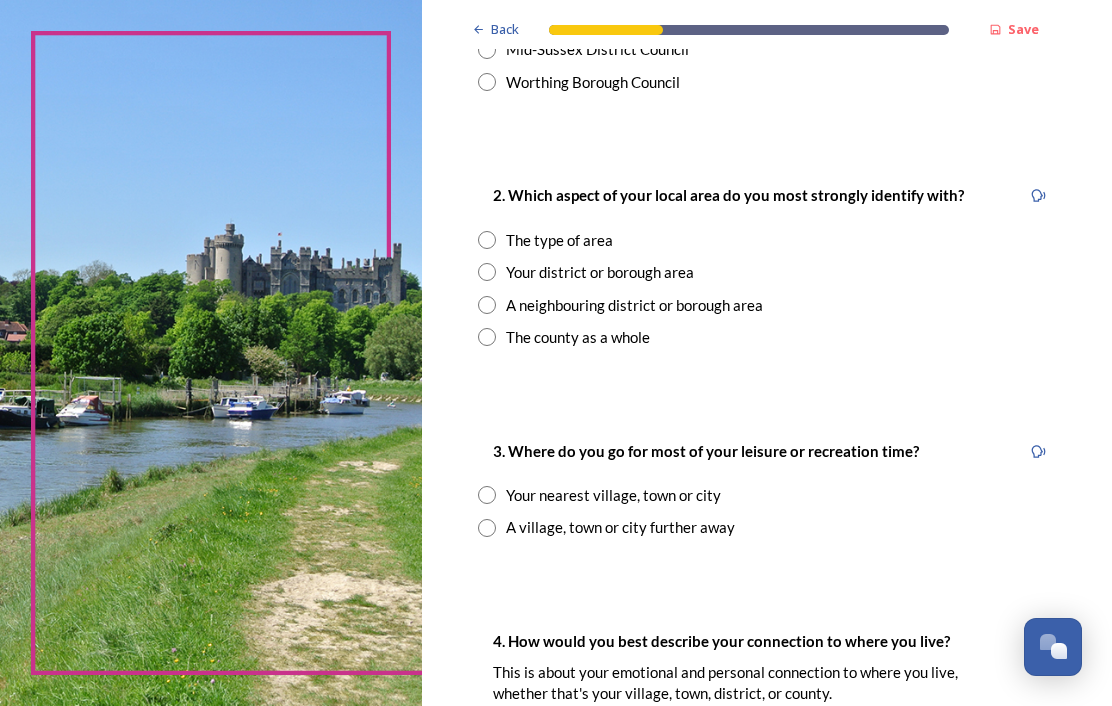 scroll, scrollTop: 770, scrollLeft: 0, axis: vertical 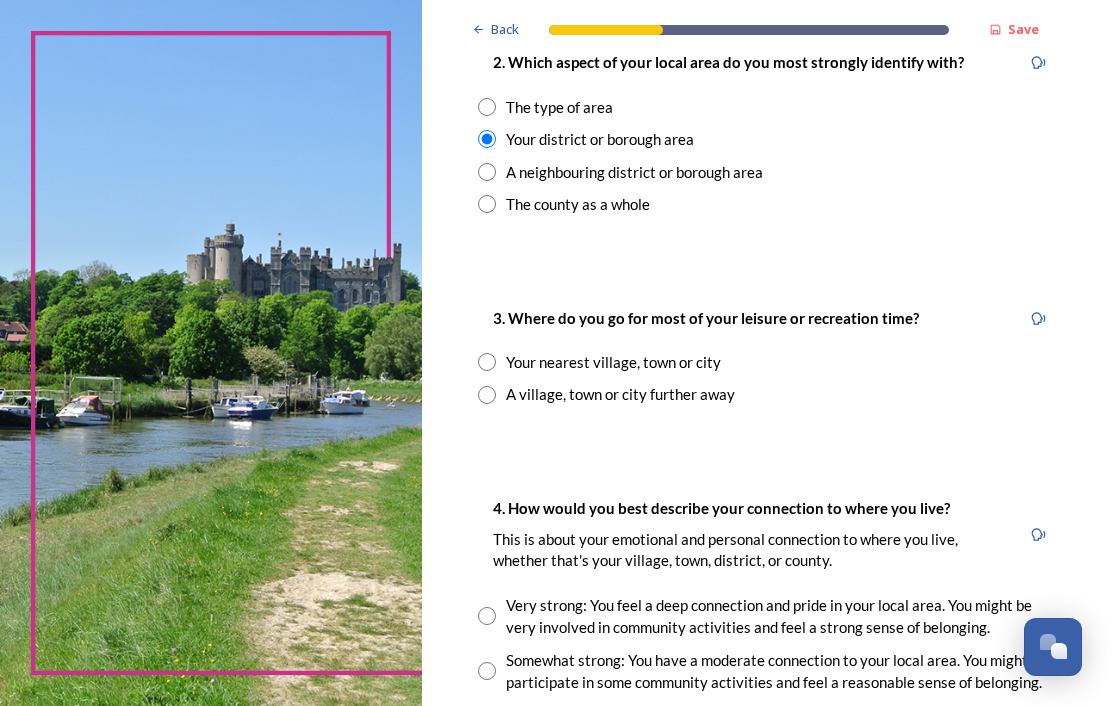 click at bounding box center [487, 362] 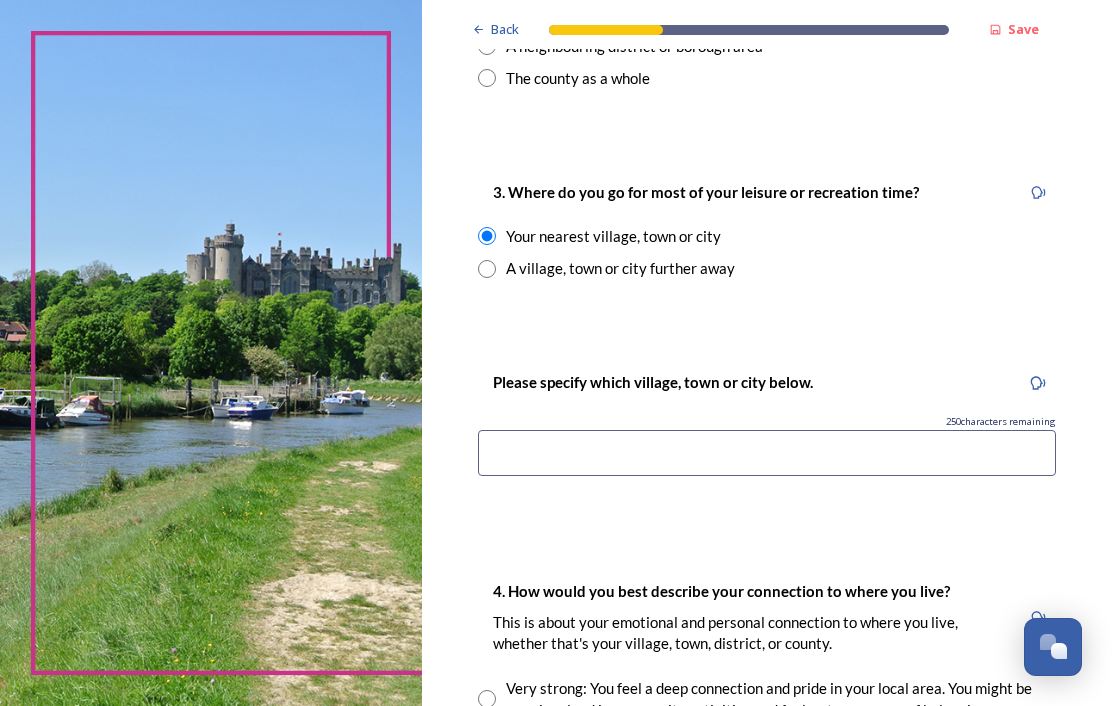 scroll, scrollTop: 1029, scrollLeft: 0, axis: vertical 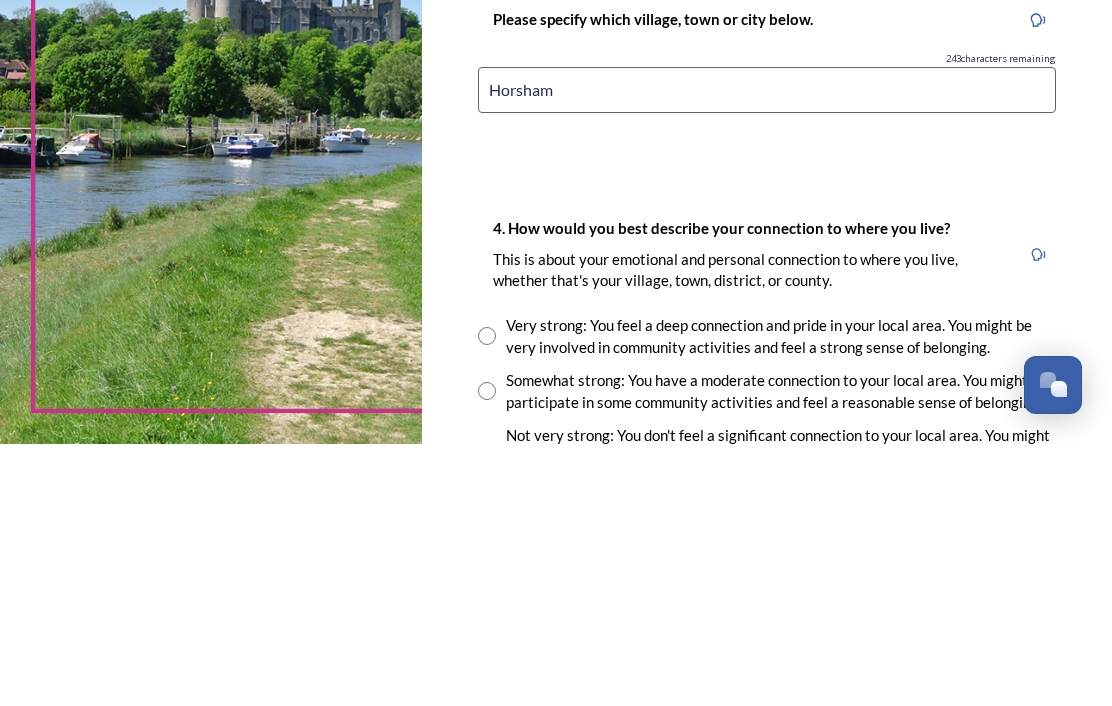 type on "Horsham" 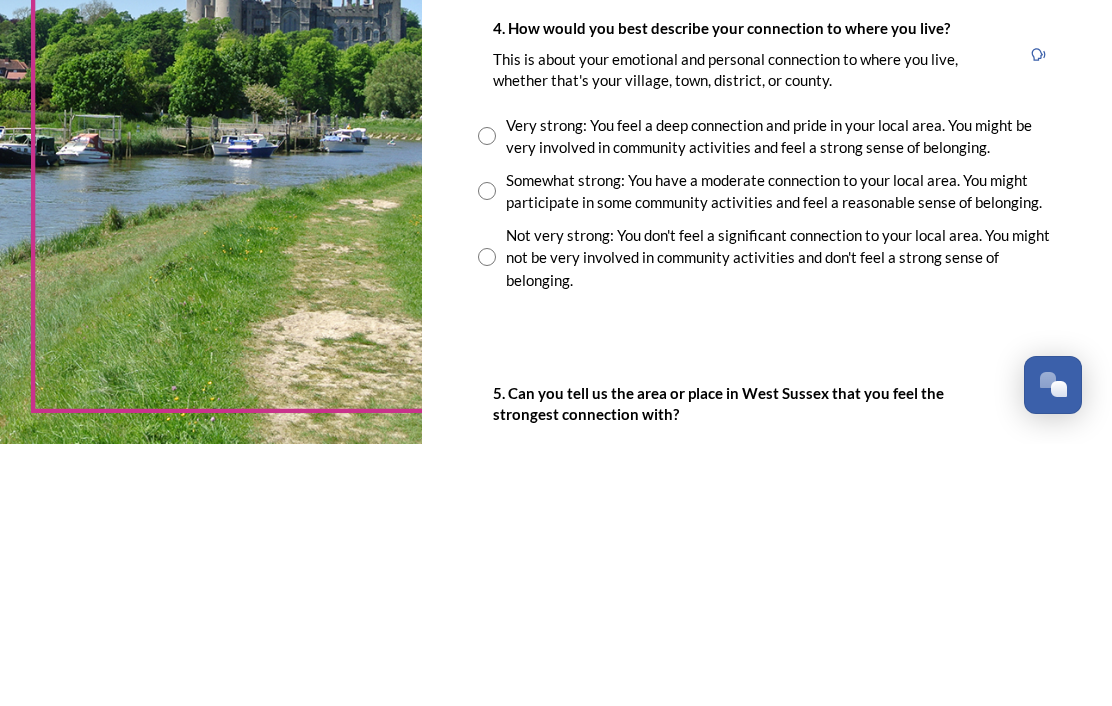 scroll, scrollTop: 1331, scrollLeft: 0, axis: vertical 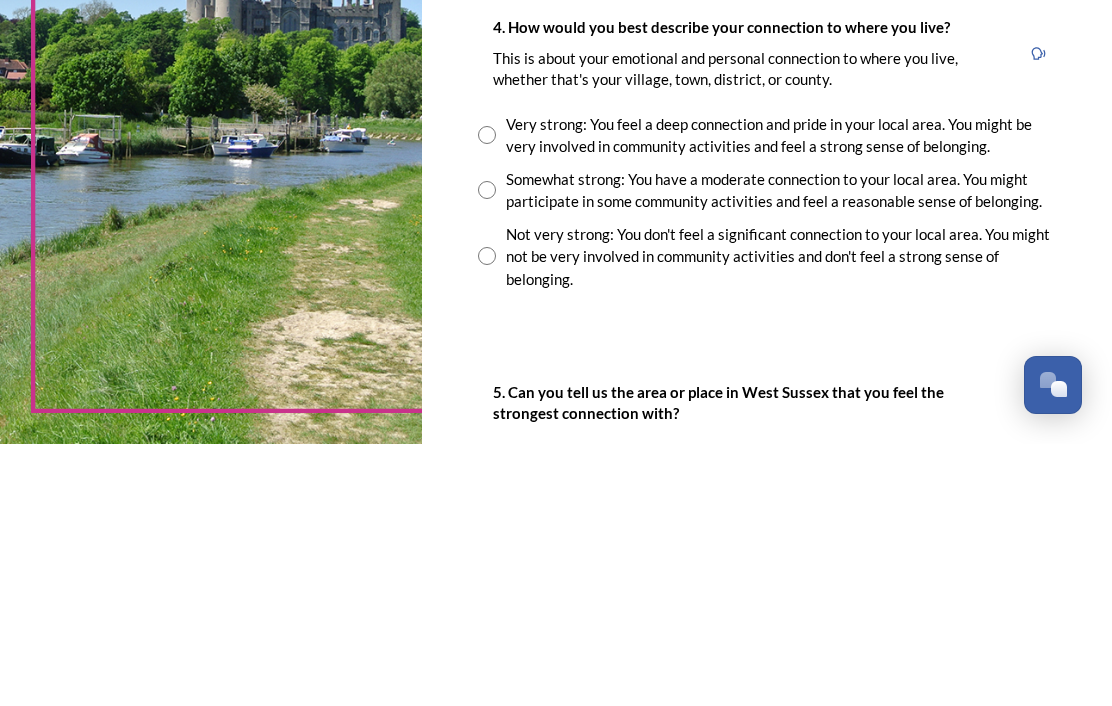 click at bounding box center (487, 397) 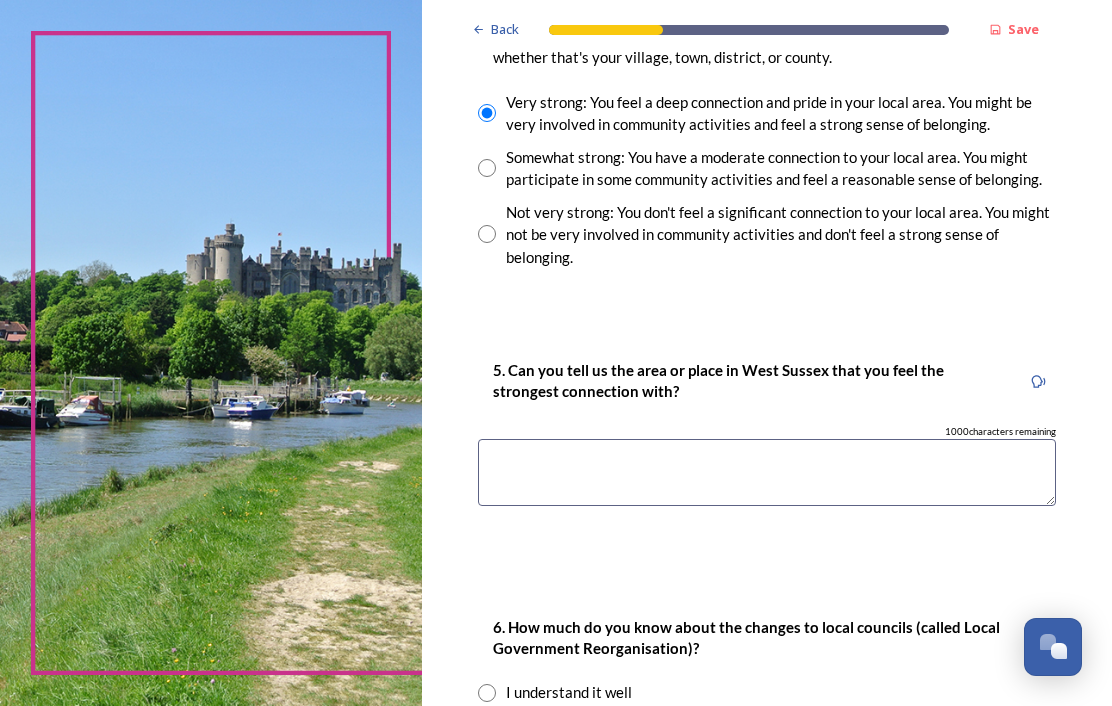 scroll, scrollTop: 1615, scrollLeft: 0, axis: vertical 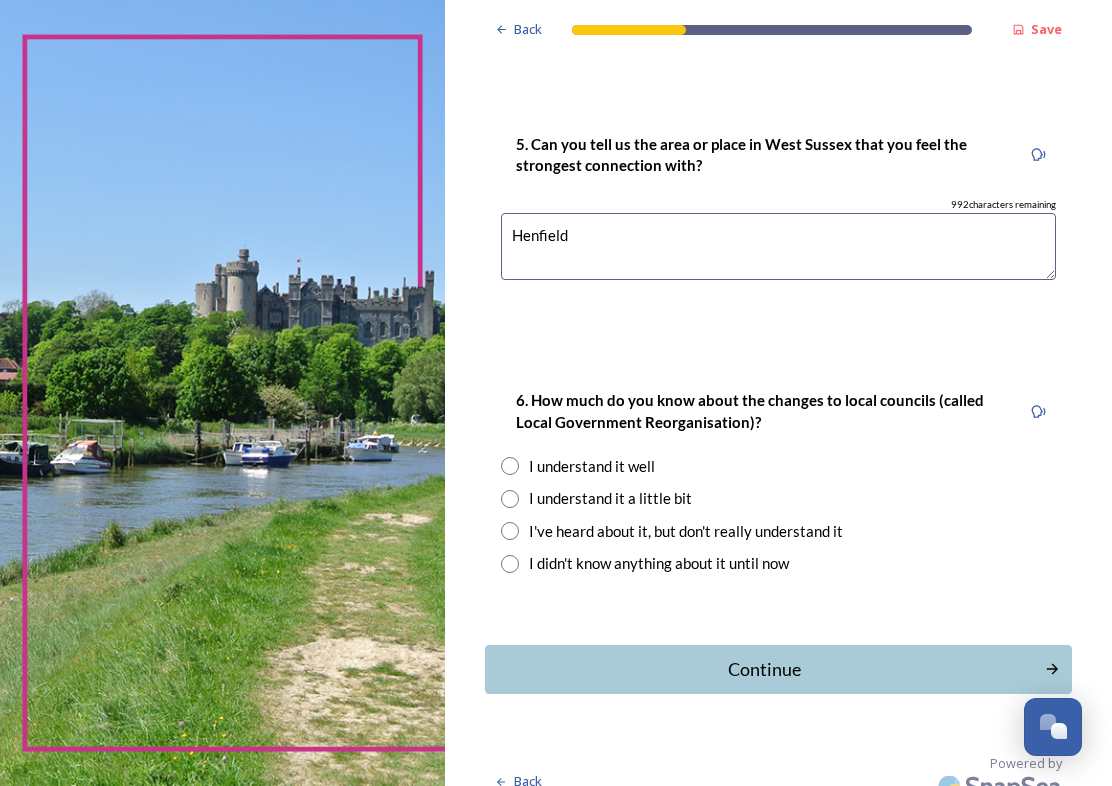 type on "Henfield" 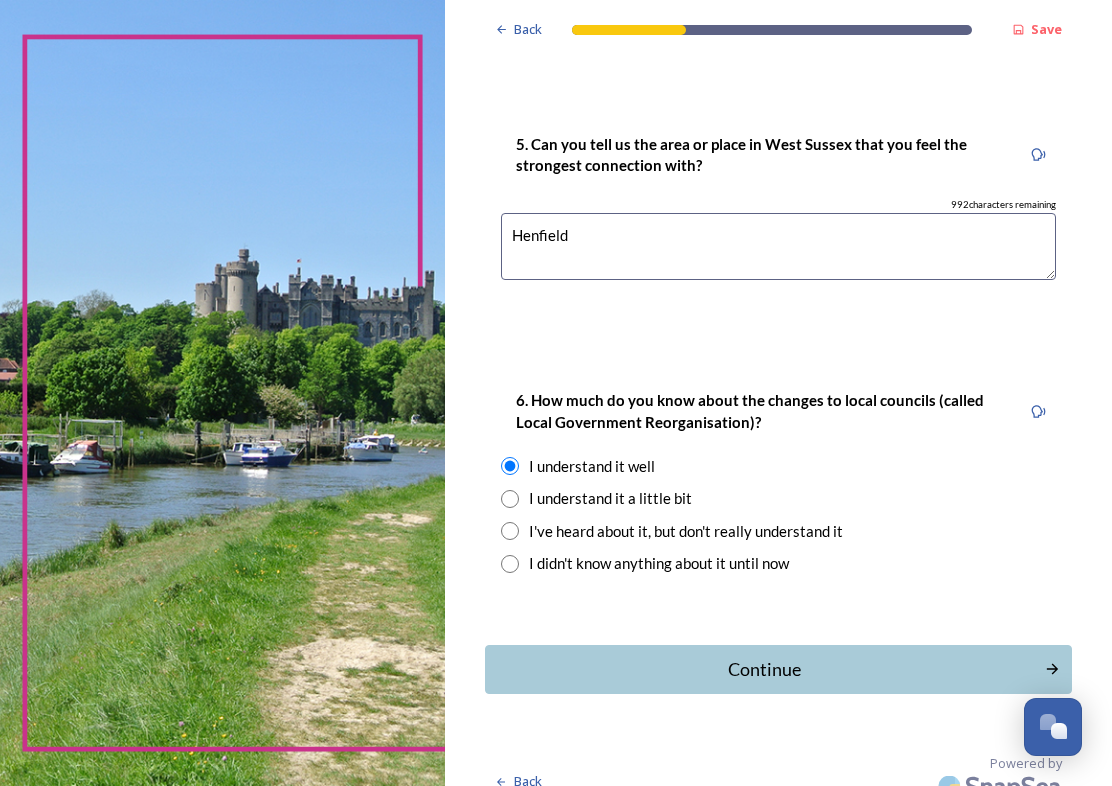 click on "Continue" at bounding box center [765, 669] 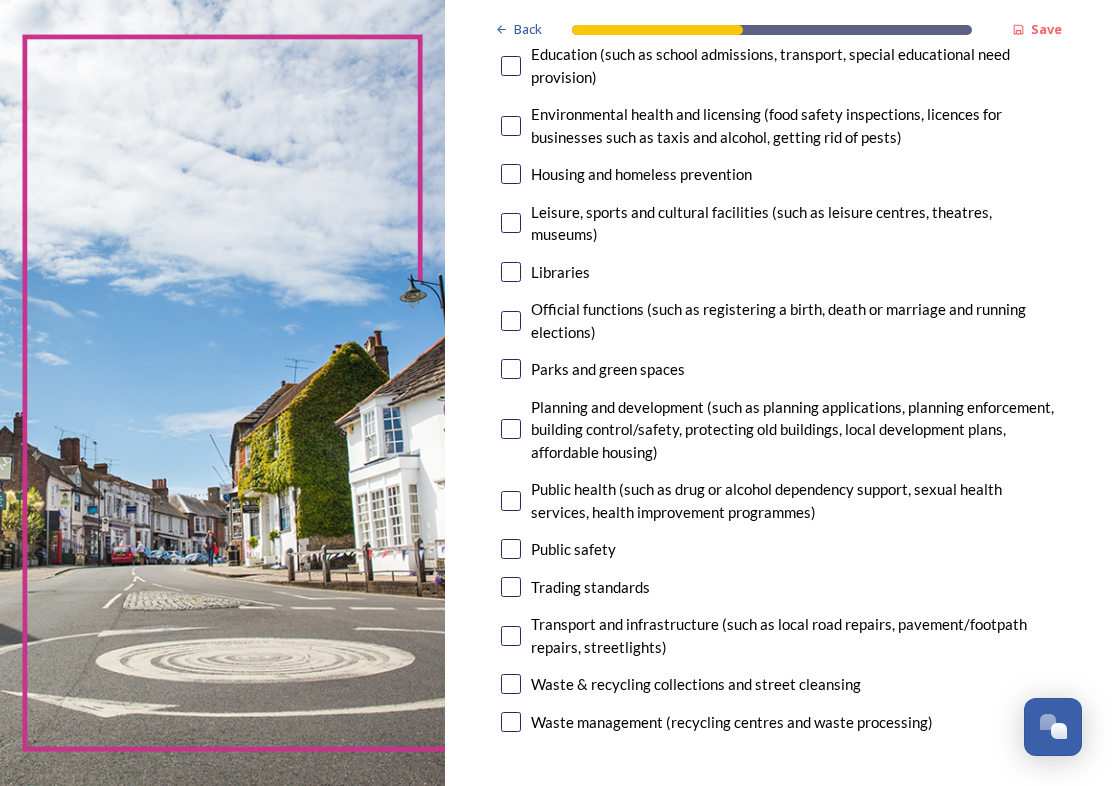 scroll, scrollTop: 518, scrollLeft: 0, axis: vertical 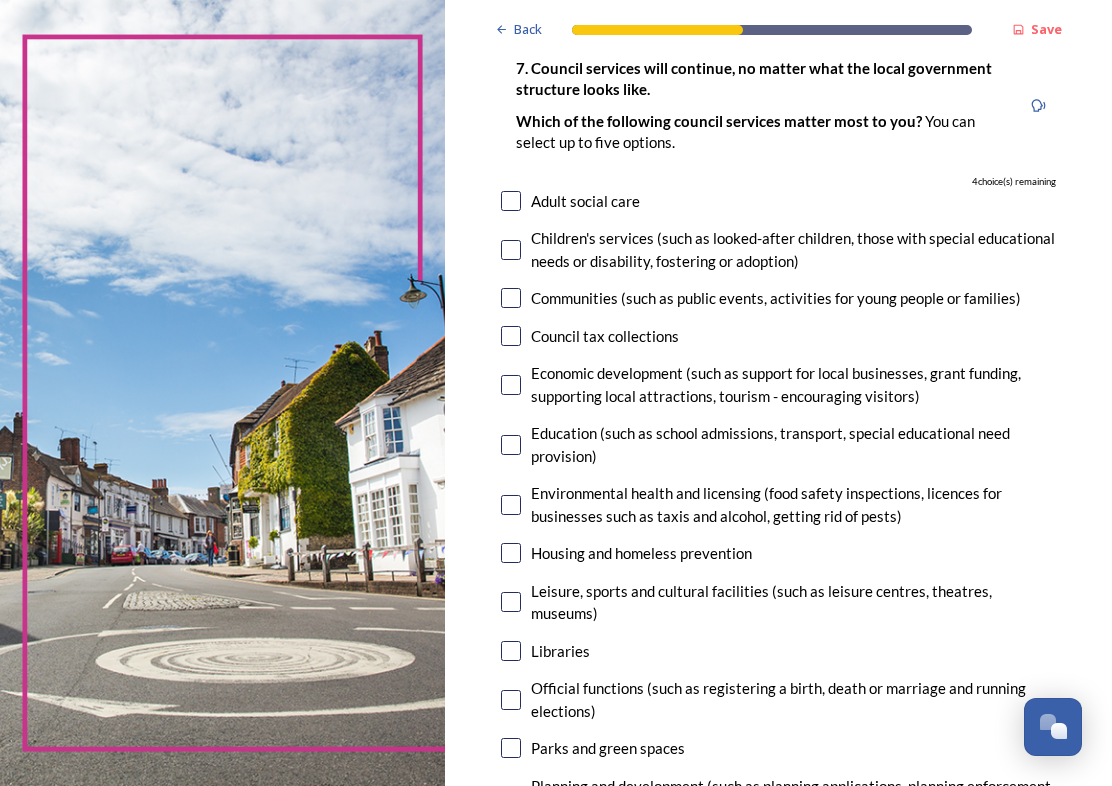 click at bounding box center [511, 201] 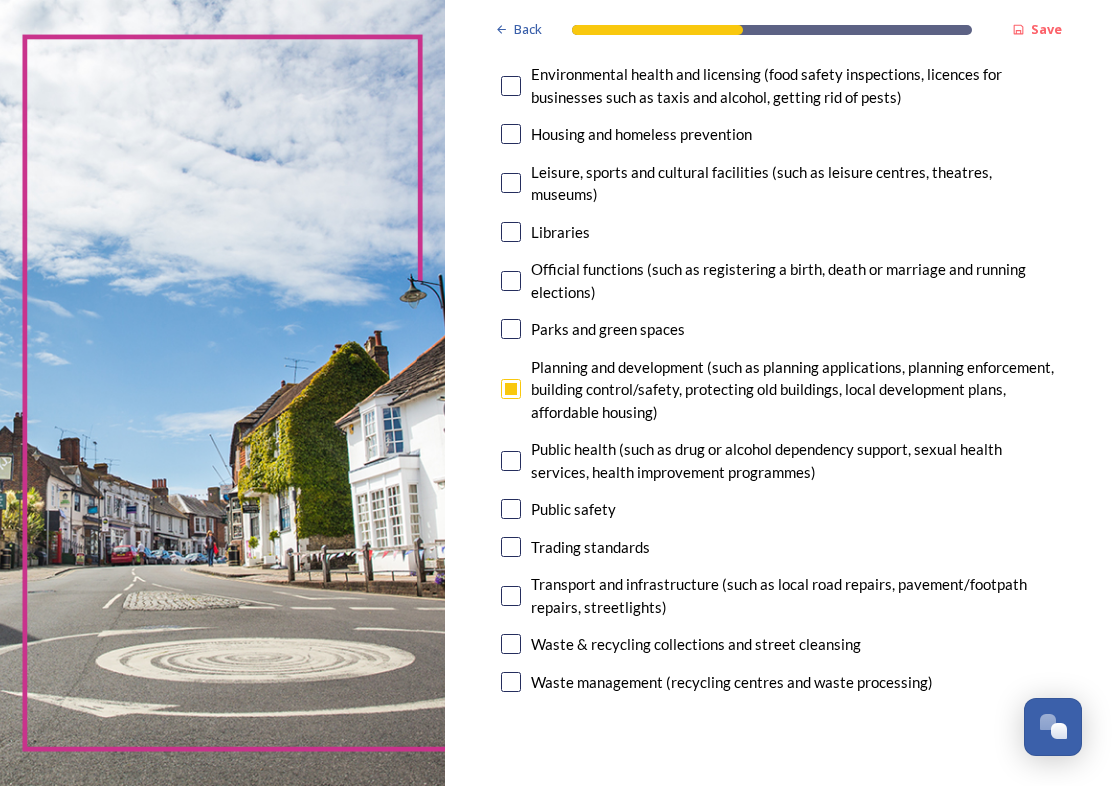 scroll, scrollTop: 560, scrollLeft: 0, axis: vertical 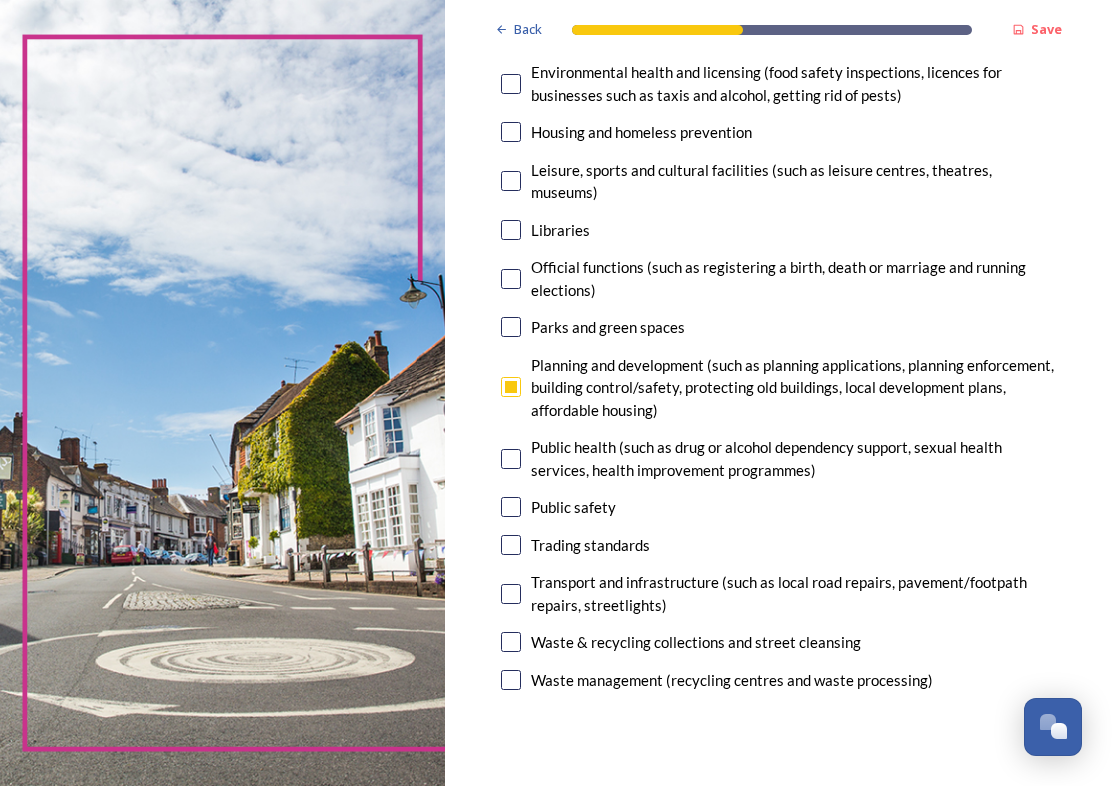 click on "Waste & recycling collections and street cleansing" at bounding box center (778, 642) 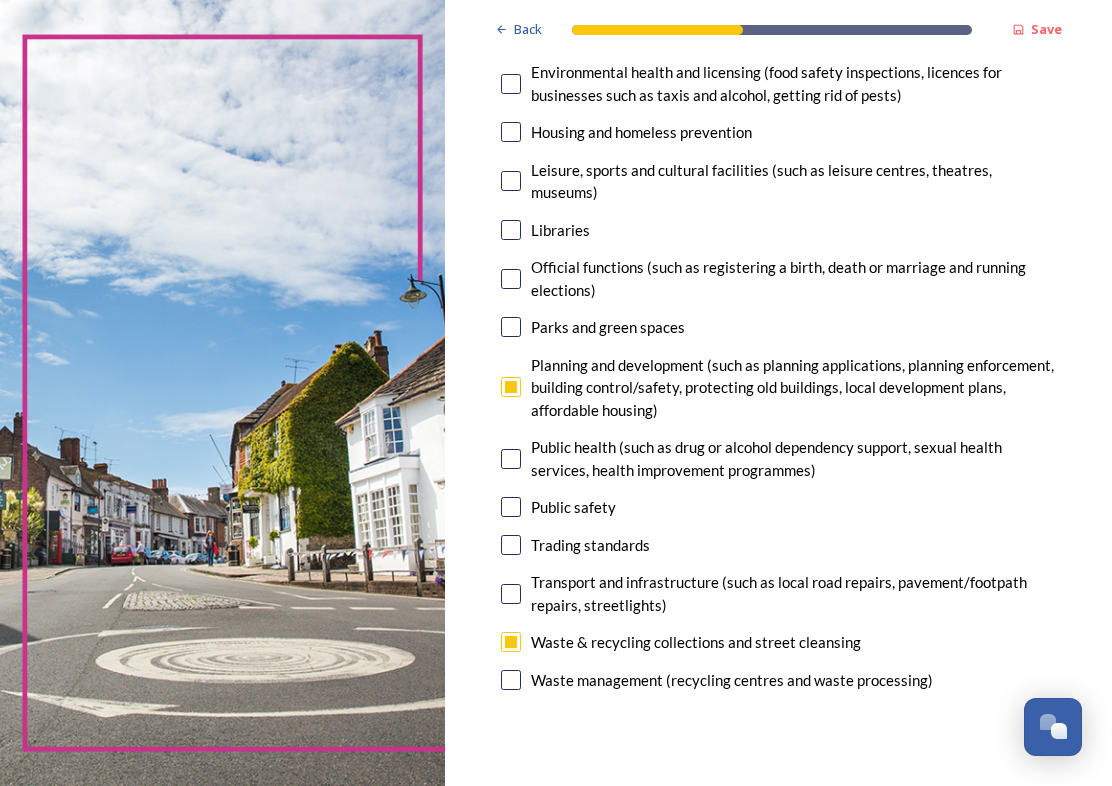checkbox on "true" 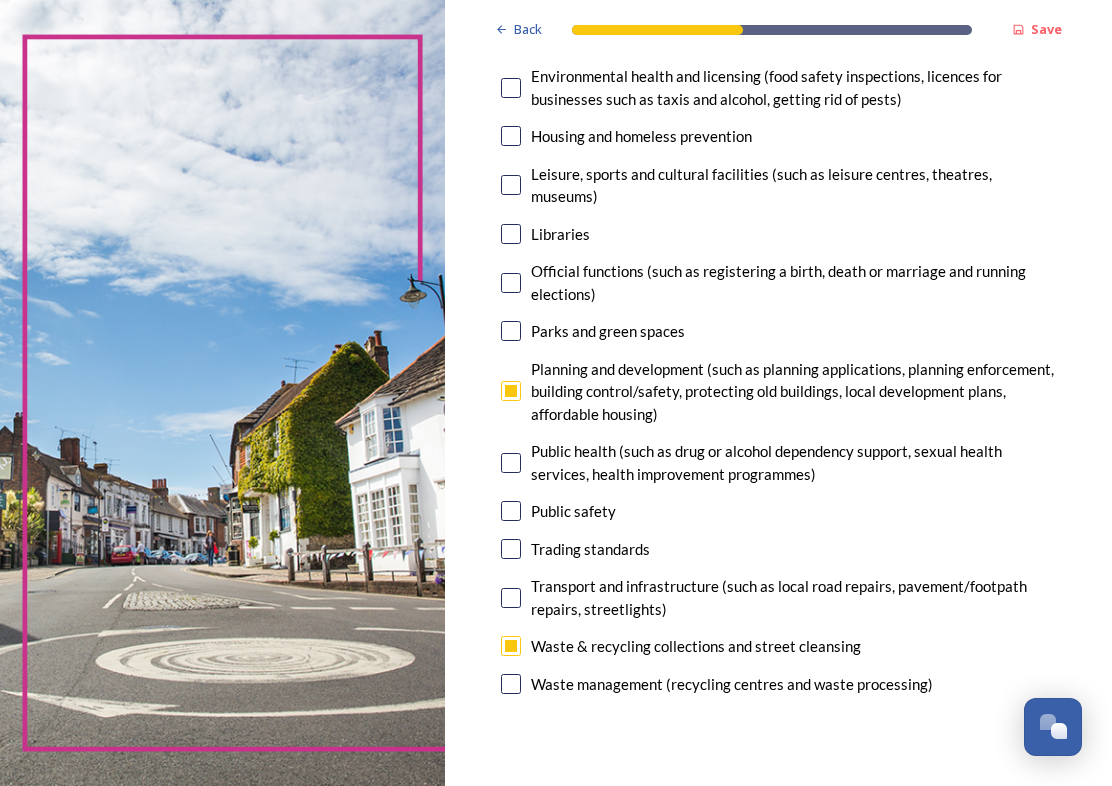 scroll, scrollTop: 554, scrollLeft: 0, axis: vertical 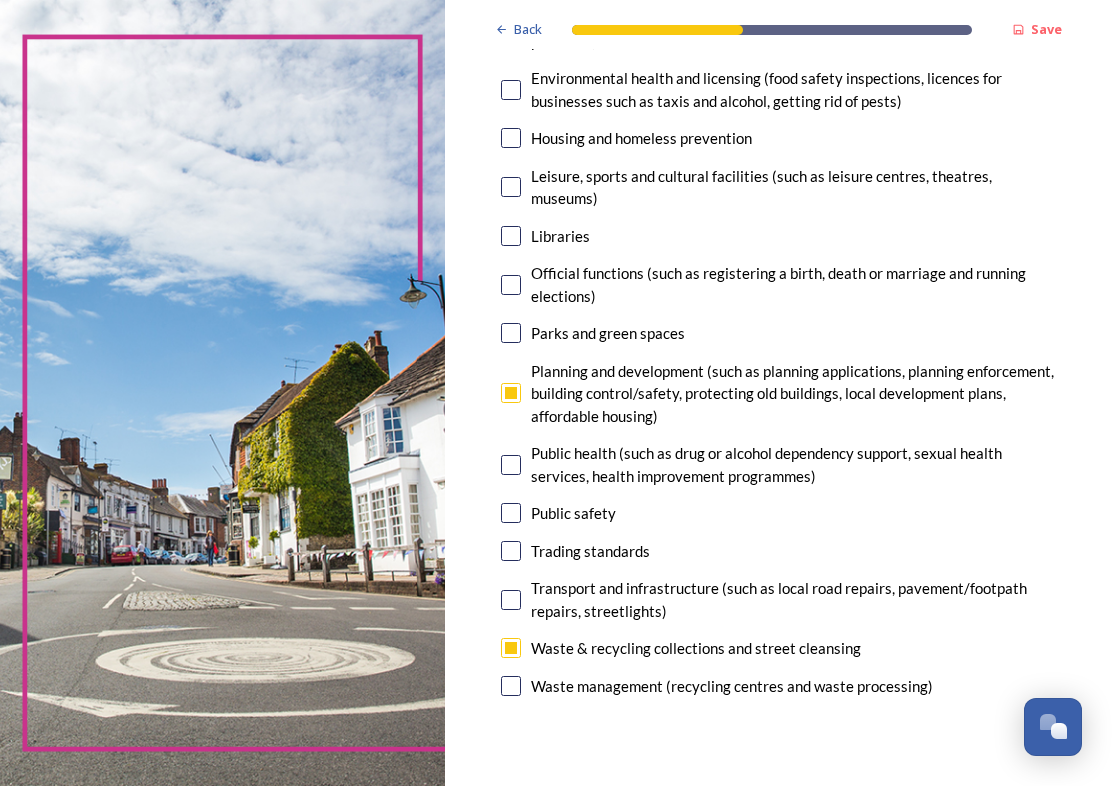 click at bounding box center (511, 600) 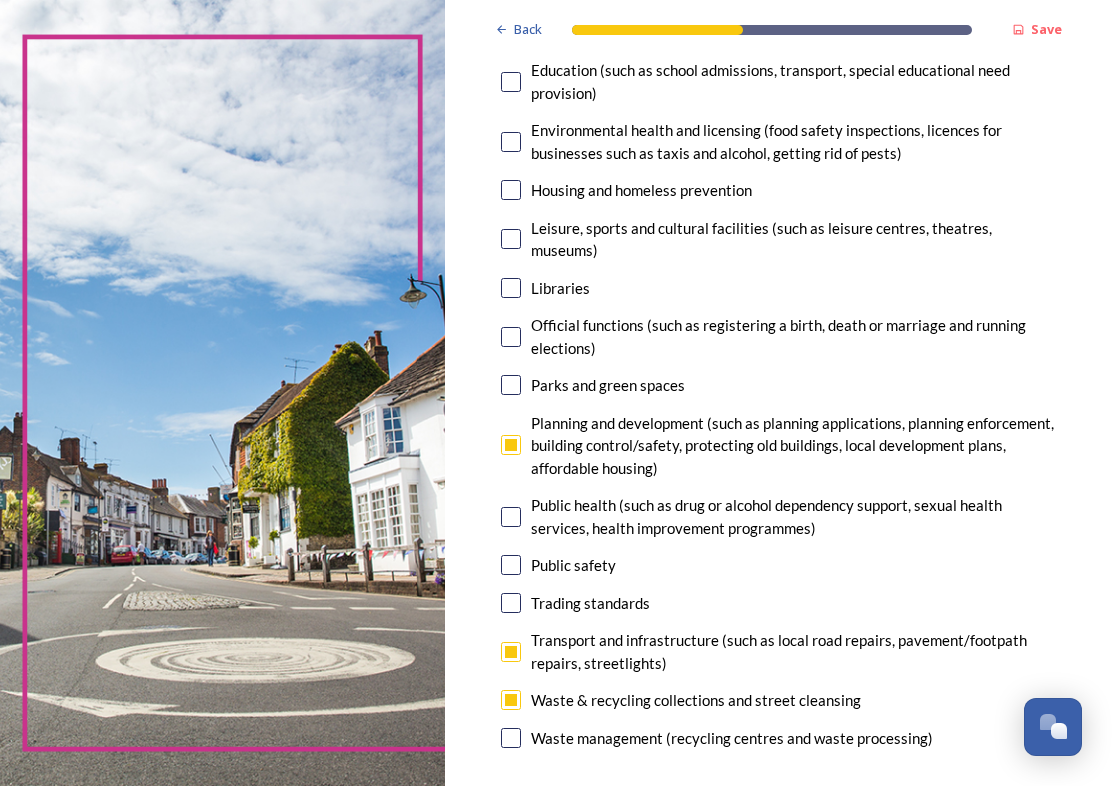 scroll, scrollTop: 508, scrollLeft: 0, axis: vertical 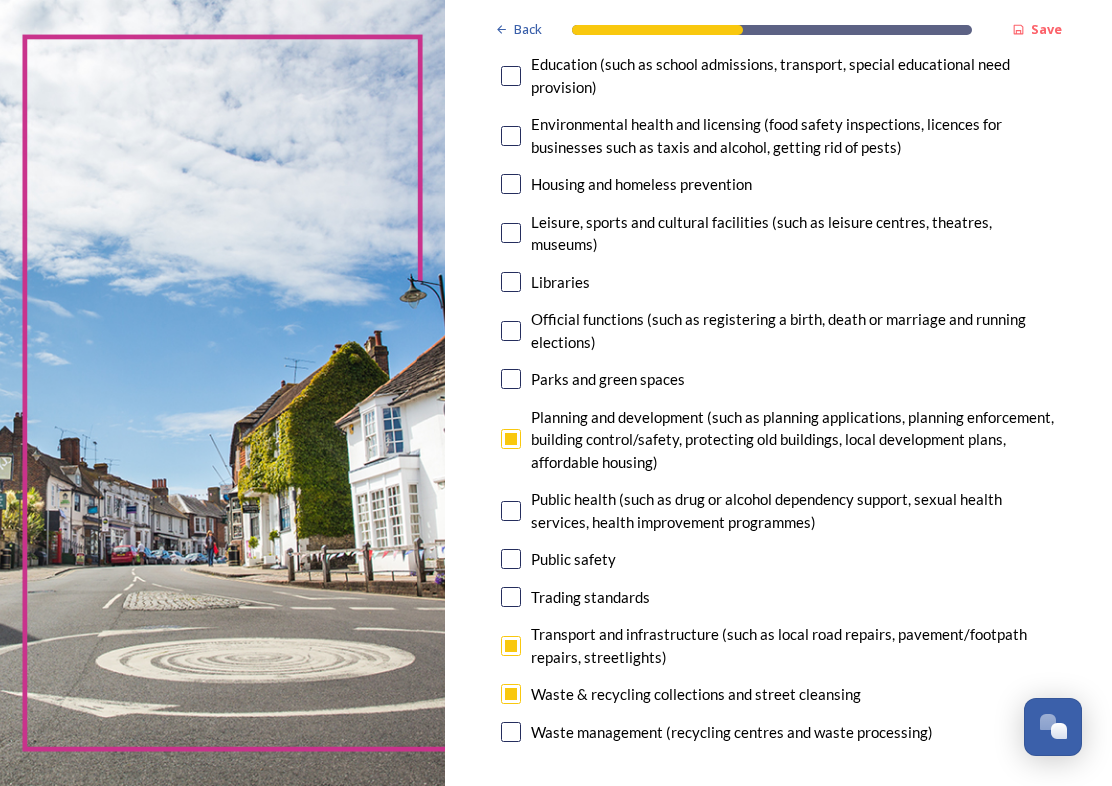 click at bounding box center [511, 511] 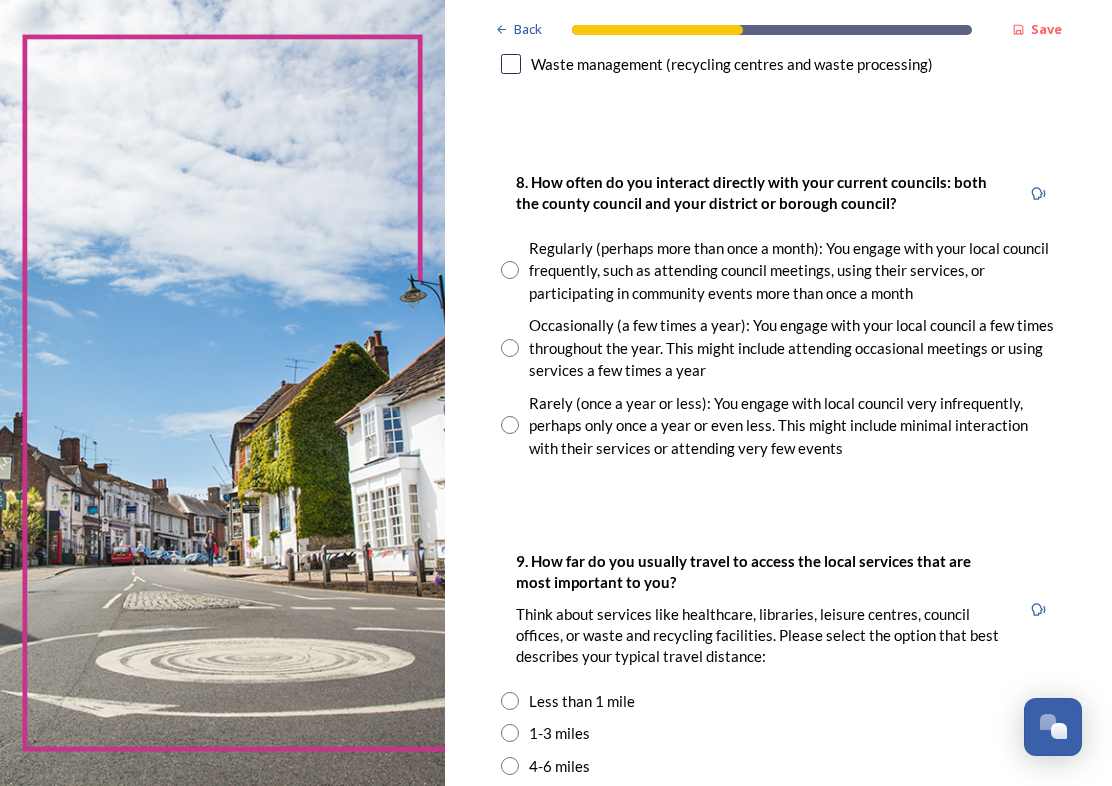 scroll, scrollTop: 1177, scrollLeft: 0, axis: vertical 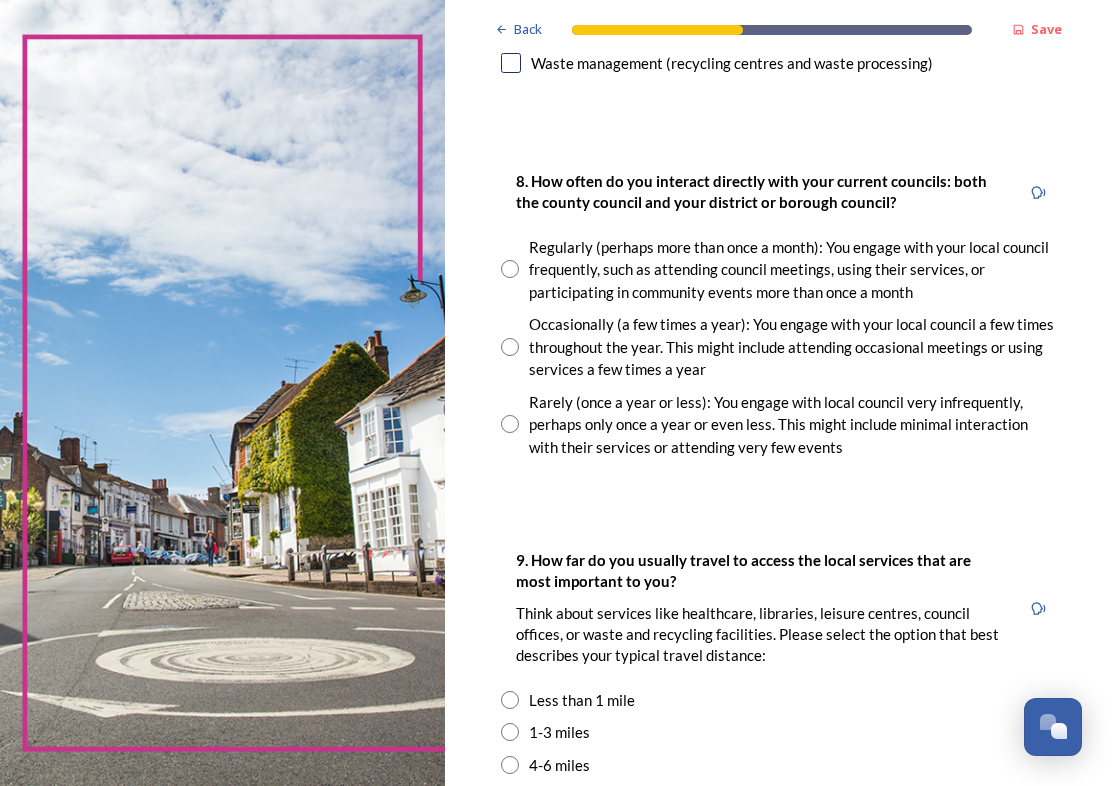 click at bounding box center [510, 347] 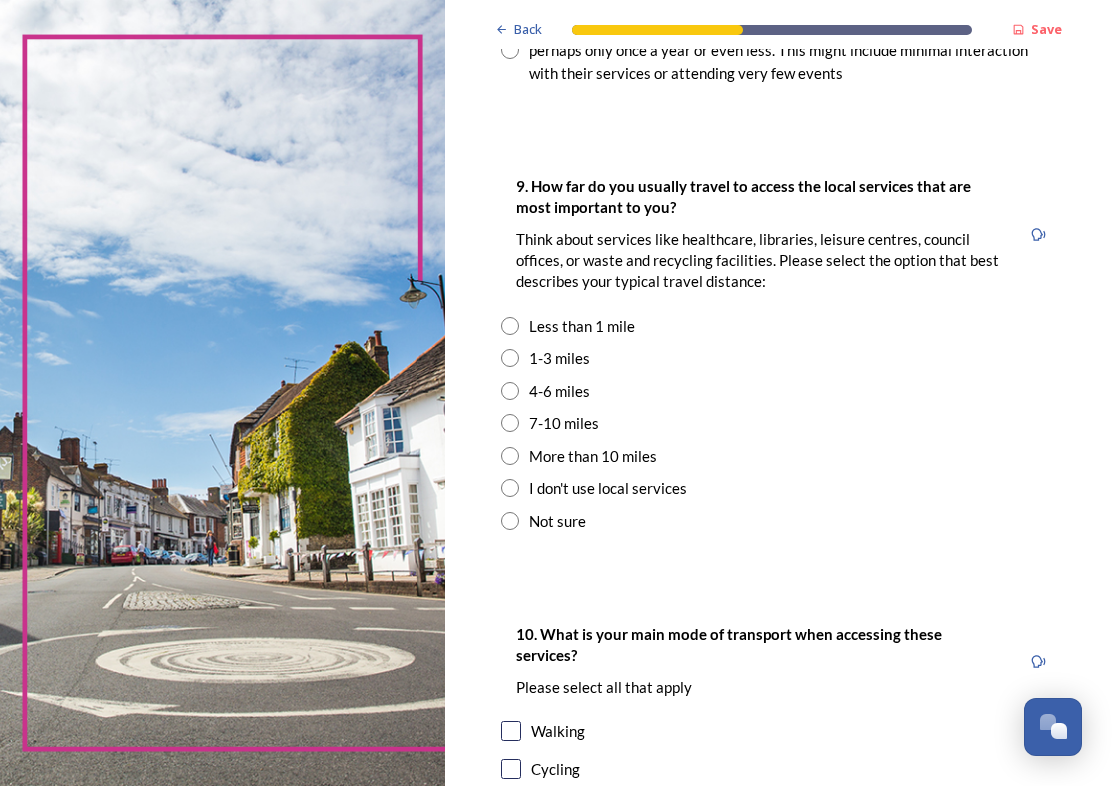scroll, scrollTop: 1553, scrollLeft: 0, axis: vertical 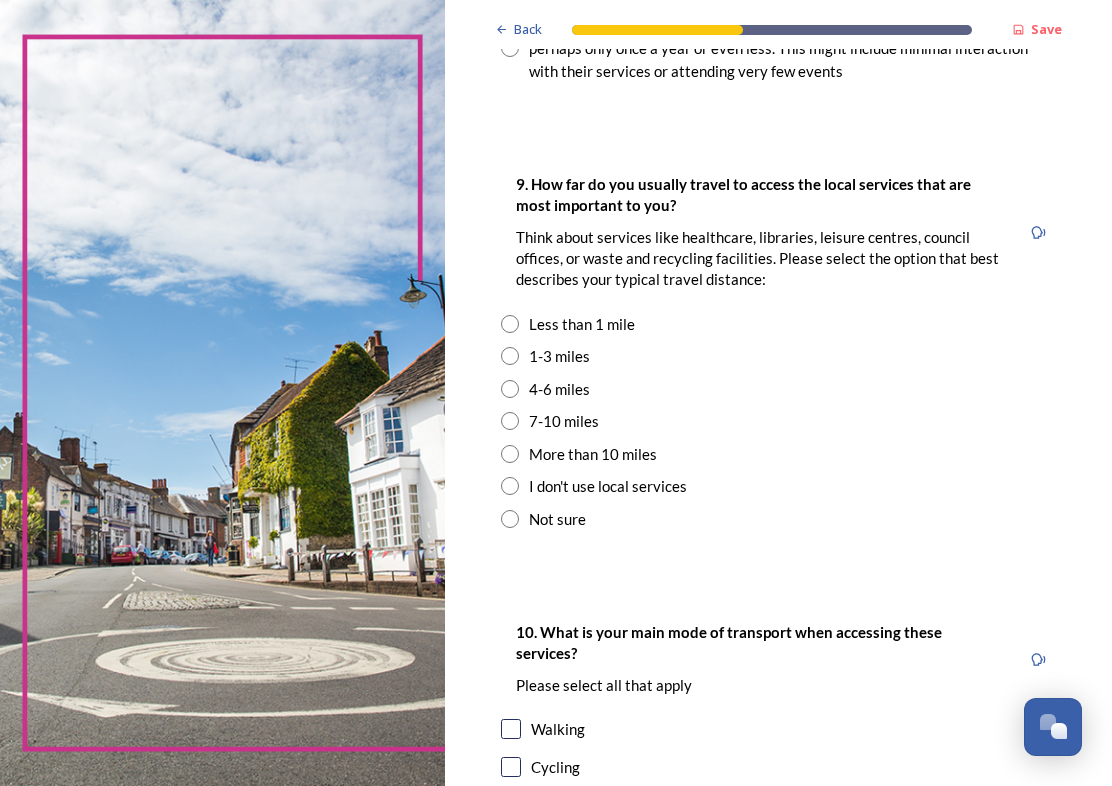 click at bounding box center [510, 324] 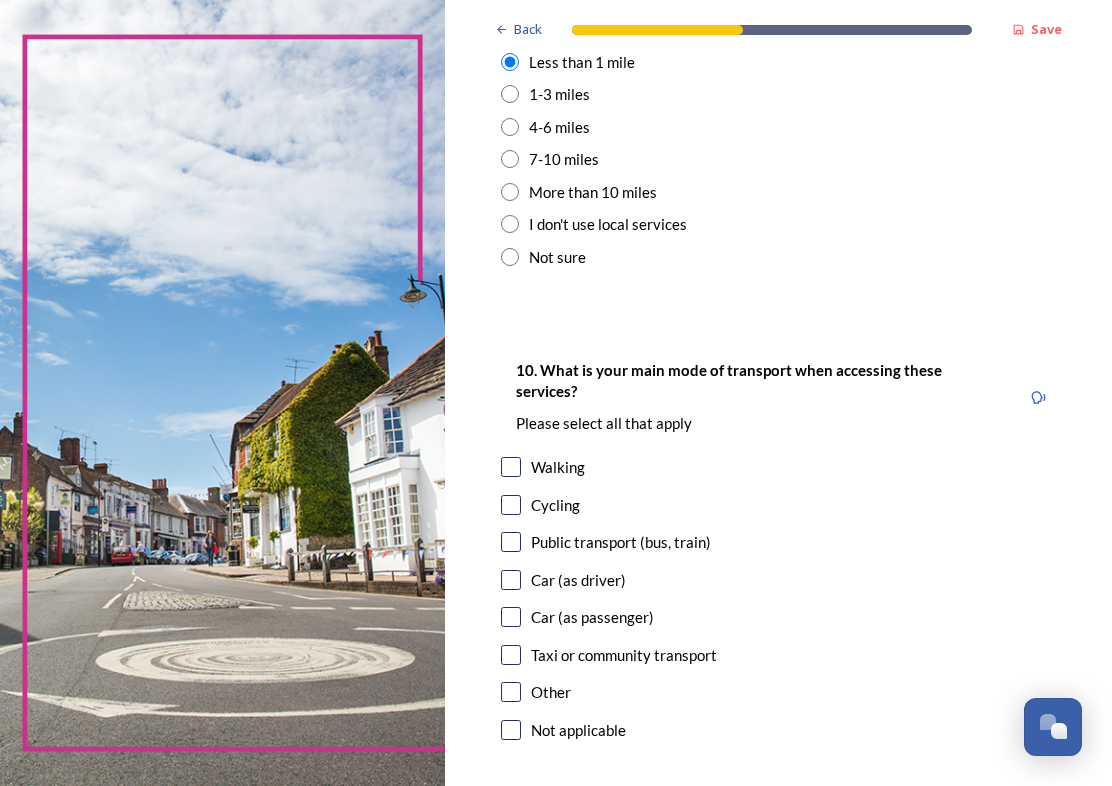 scroll, scrollTop: 1813, scrollLeft: 0, axis: vertical 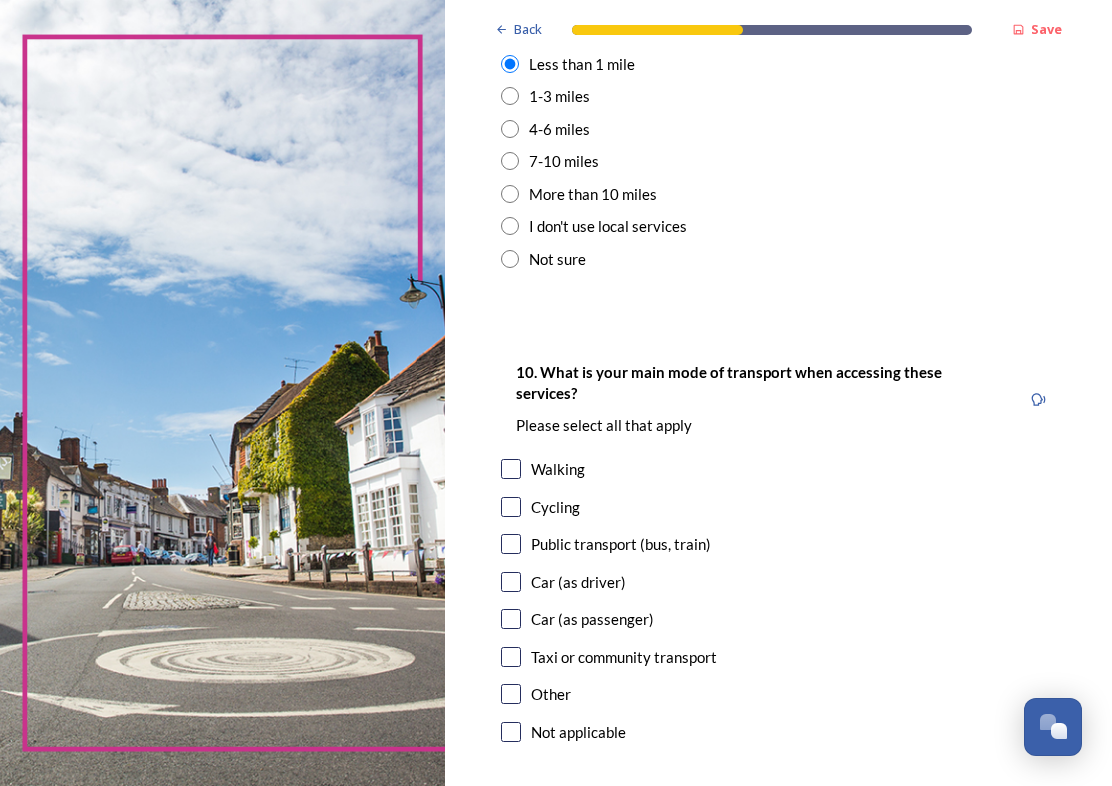 click at bounding box center (511, 469) 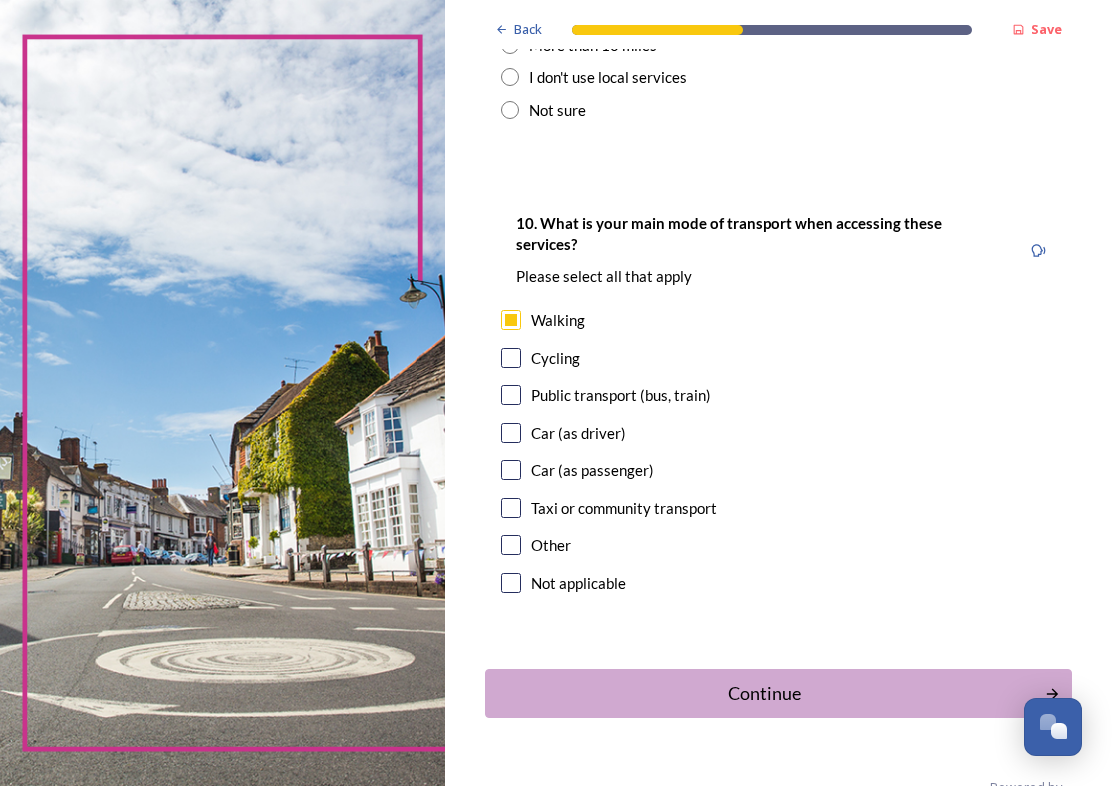 scroll, scrollTop: 1959, scrollLeft: 0, axis: vertical 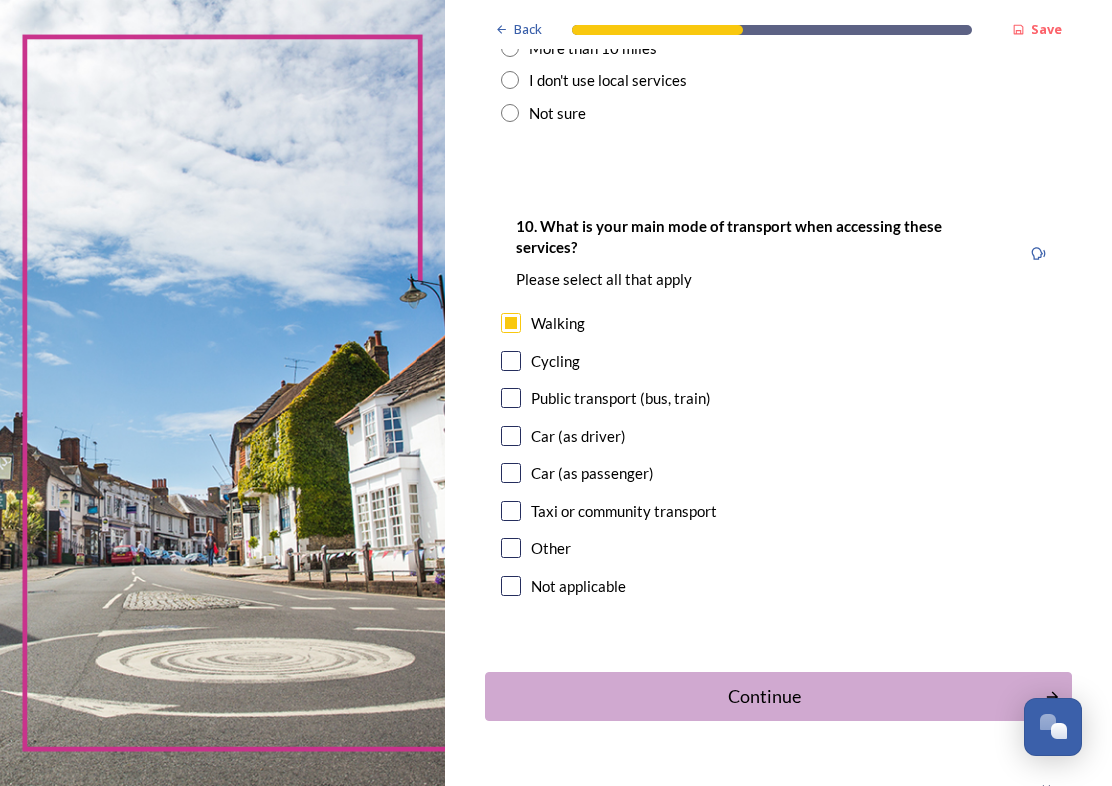 click on "Continue" at bounding box center (765, 696) 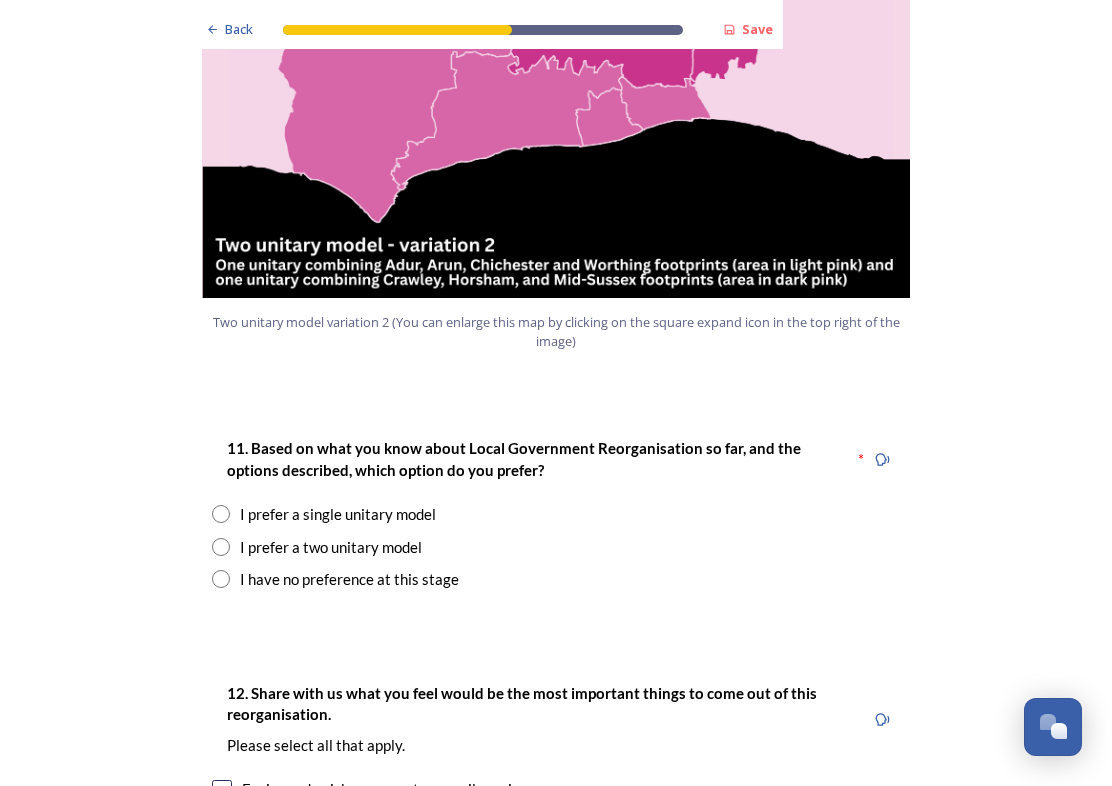 scroll, scrollTop: 2306, scrollLeft: 0, axis: vertical 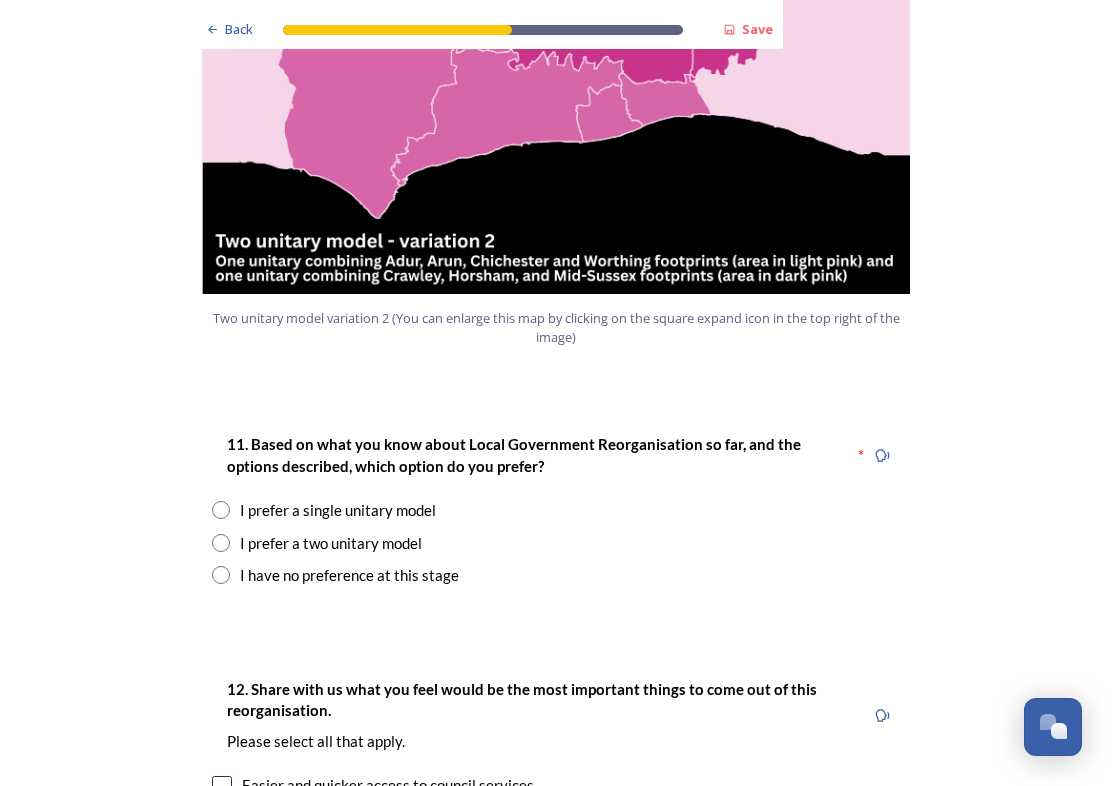 click at bounding box center (221, 543) 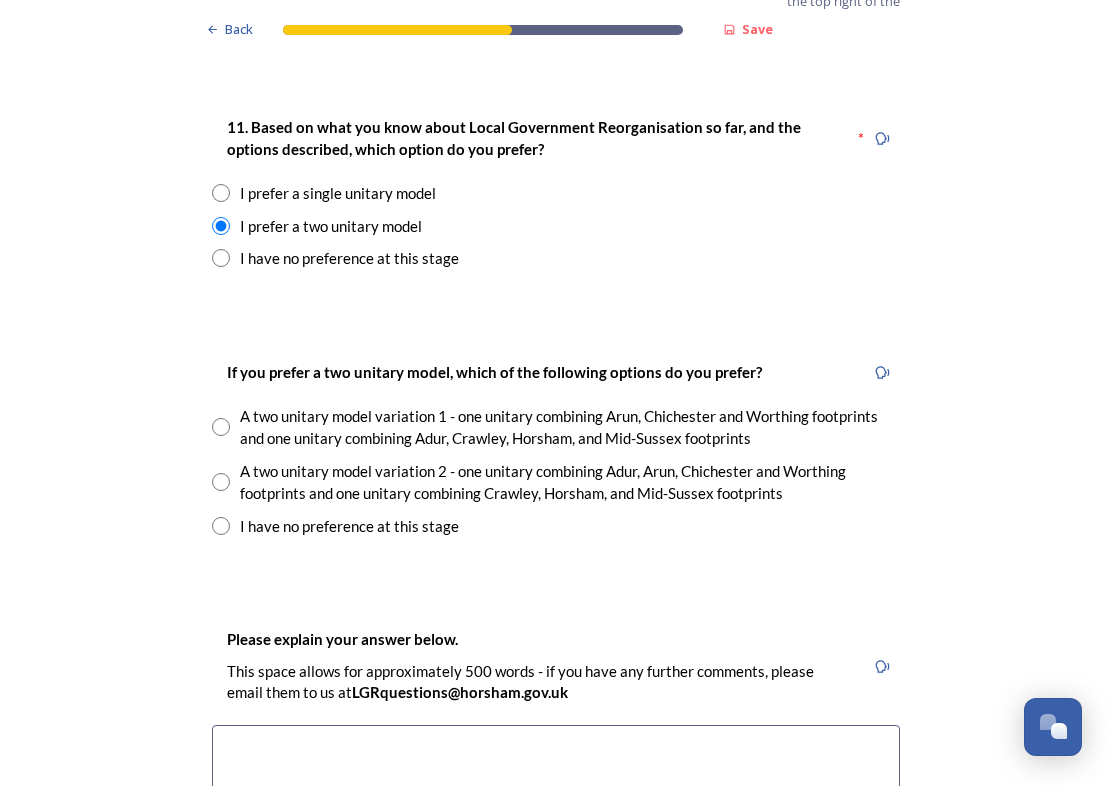 scroll, scrollTop: 2622, scrollLeft: 0, axis: vertical 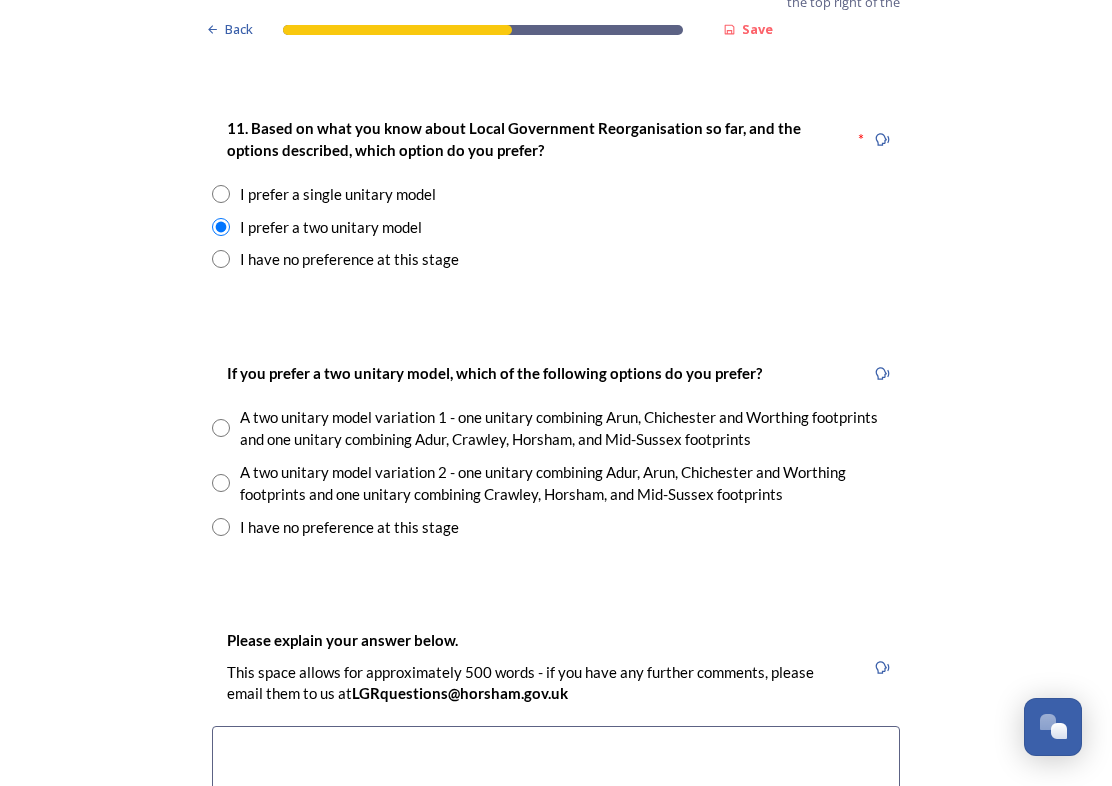 click at bounding box center [221, 259] 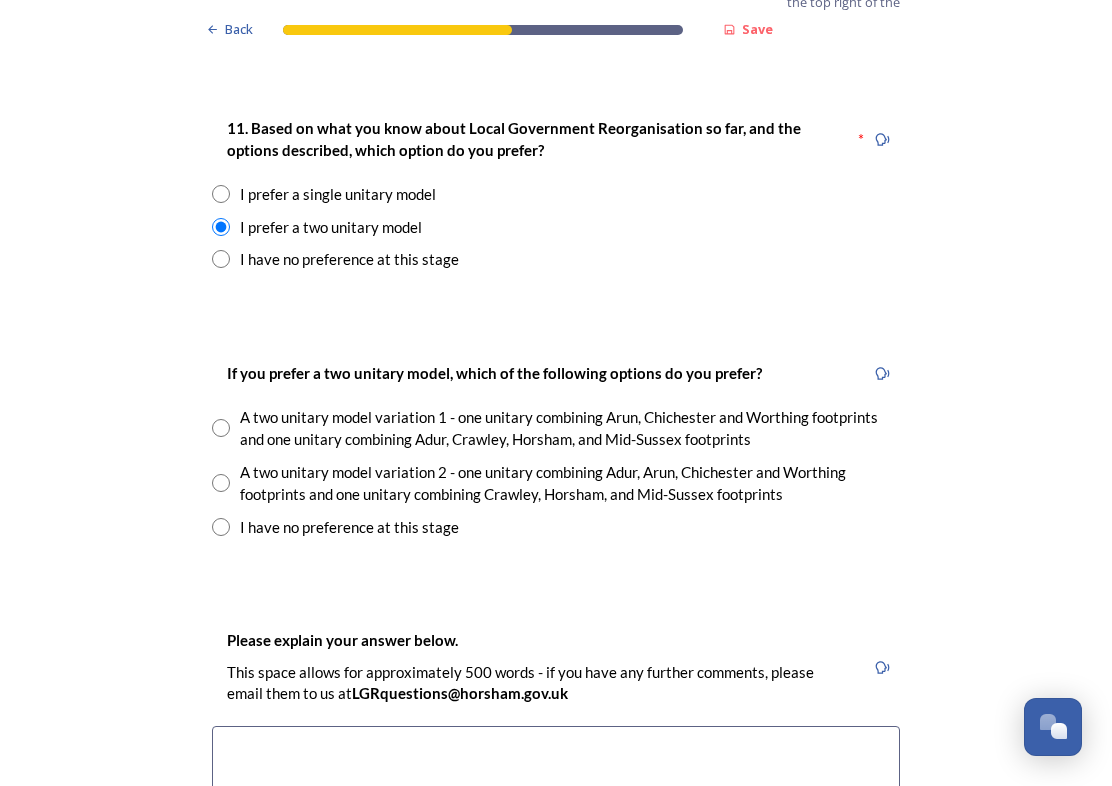 radio on "true" 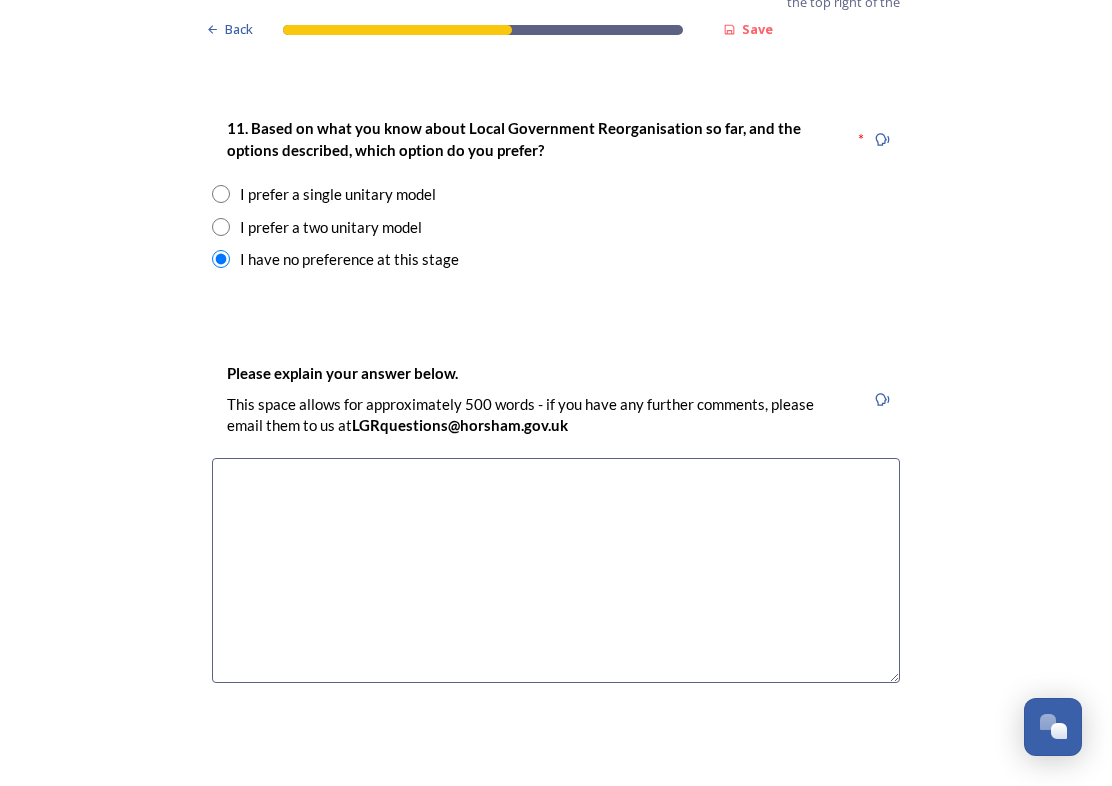 click at bounding box center [556, 570] 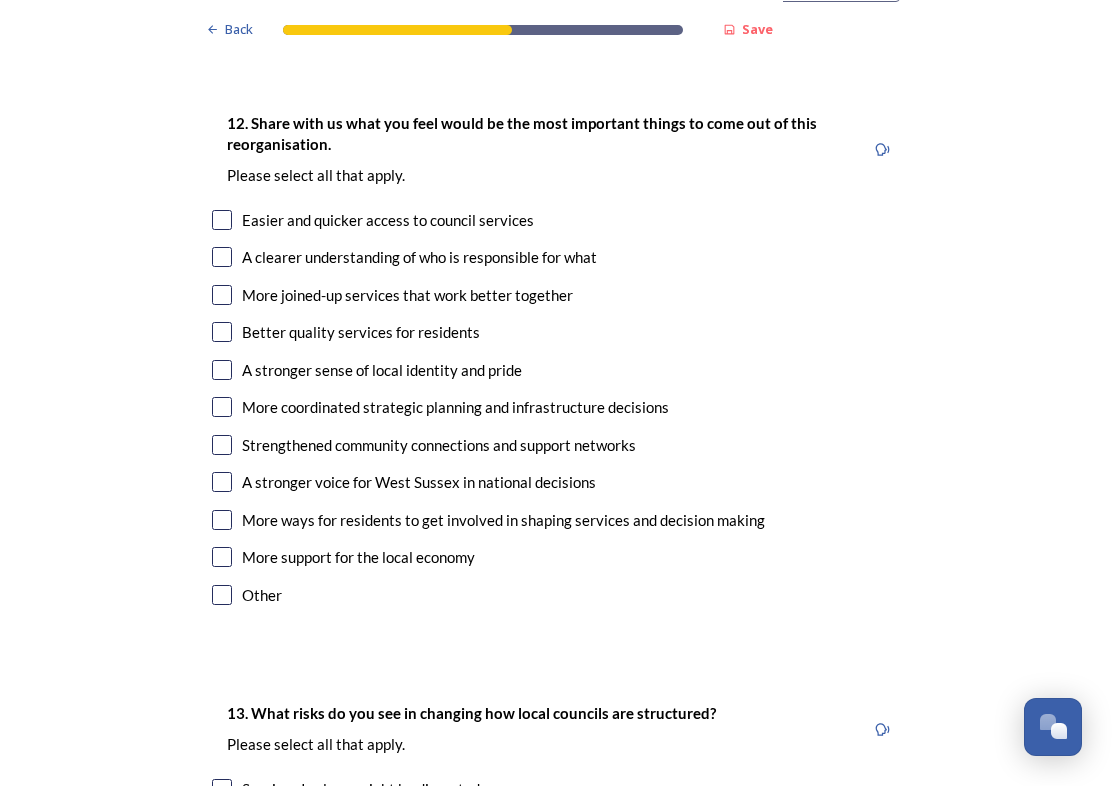 scroll, scrollTop: 3303, scrollLeft: 0, axis: vertical 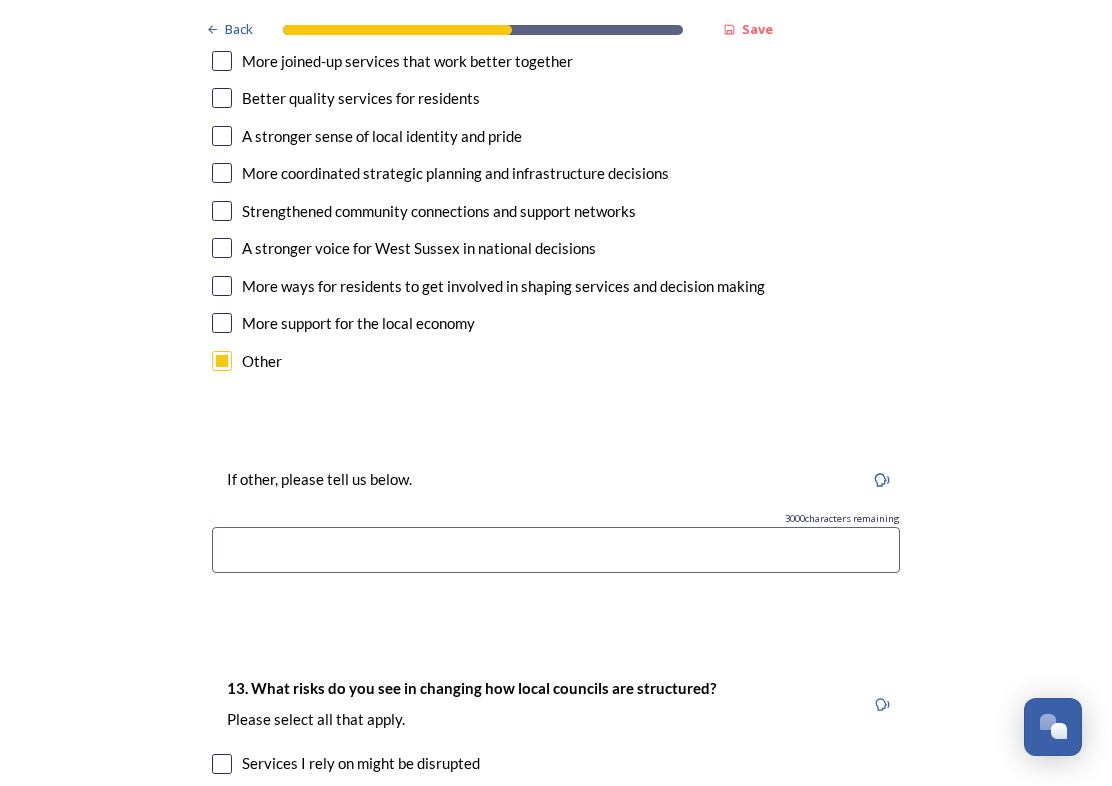 click at bounding box center (556, 550) 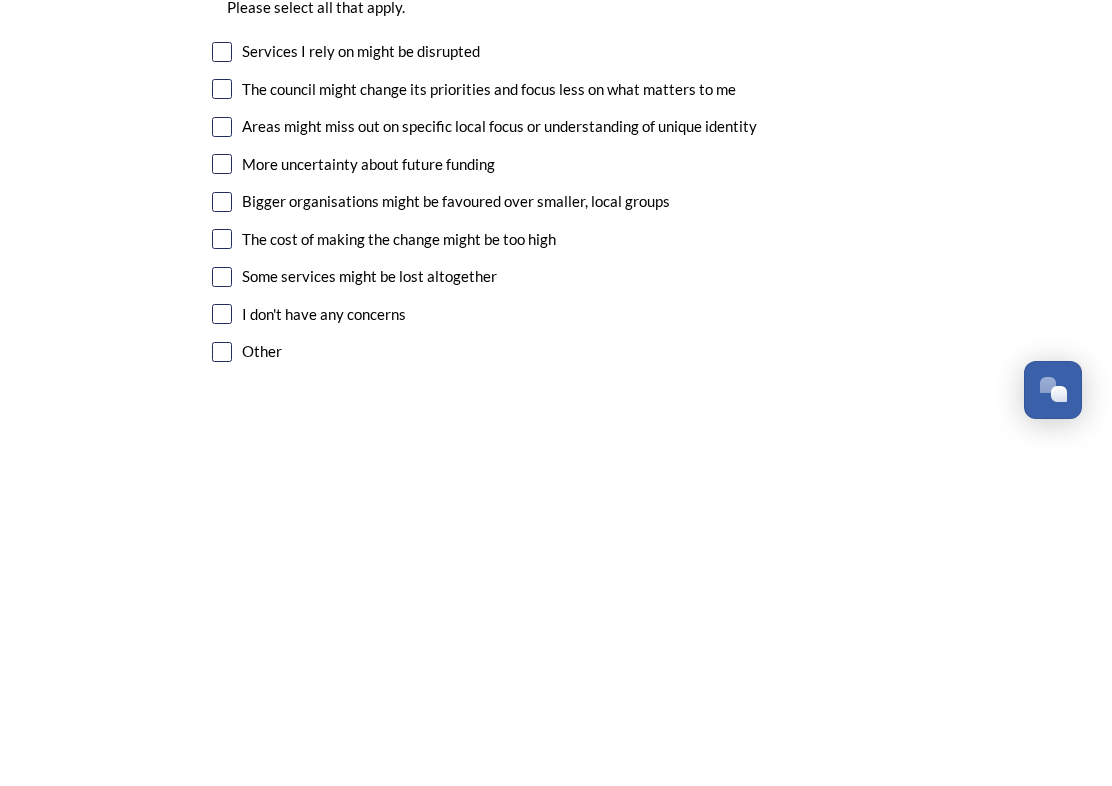 scroll, scrollTop: 3910, scrollLeft: 0, axis: vertical 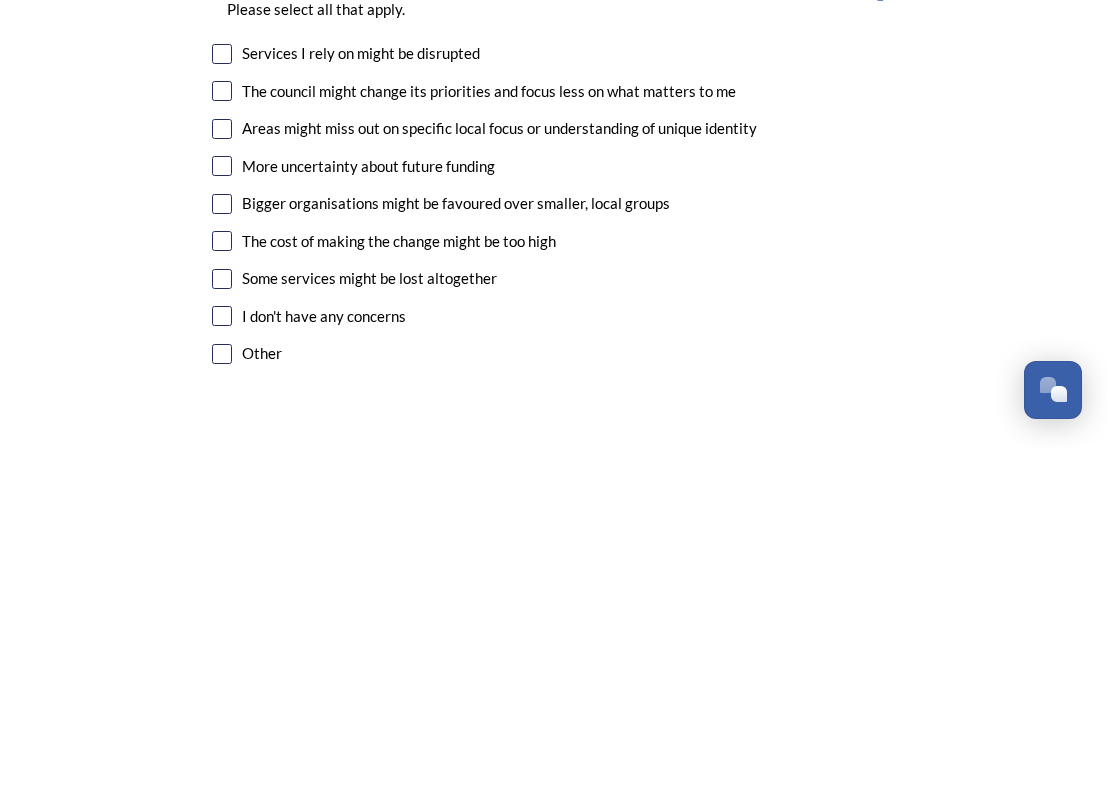 type on "I do not agree with the reorganisation. You have only presented positive things here not negative like loss of local identity, lack of residential planning and local development plans" 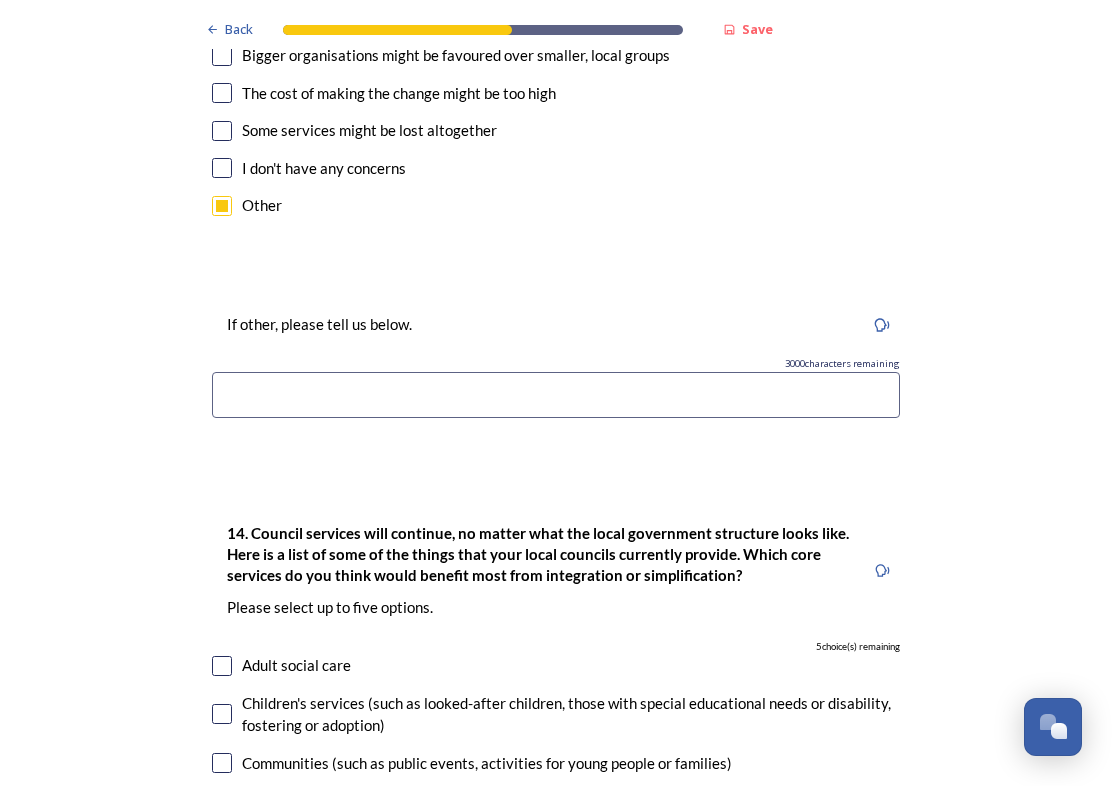 scroll, scrollTop: 4396, scrollLeft: 0, axis: vertical 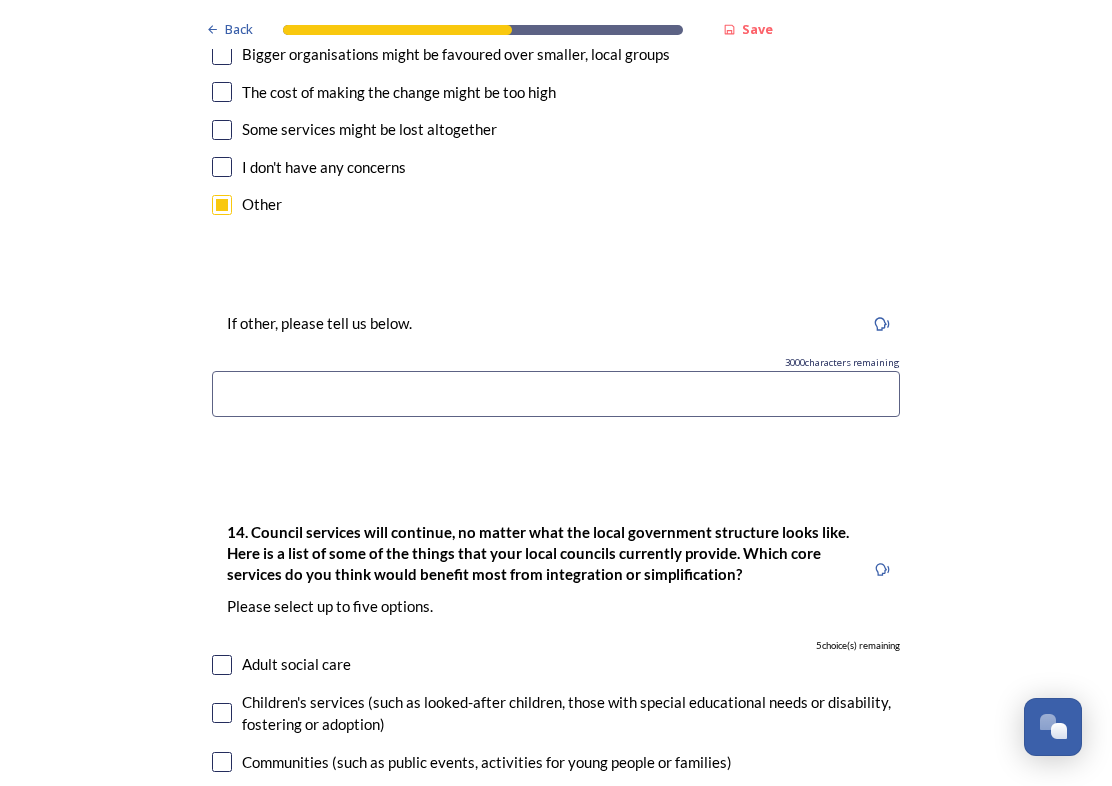 click at bounding box center (556, 394) 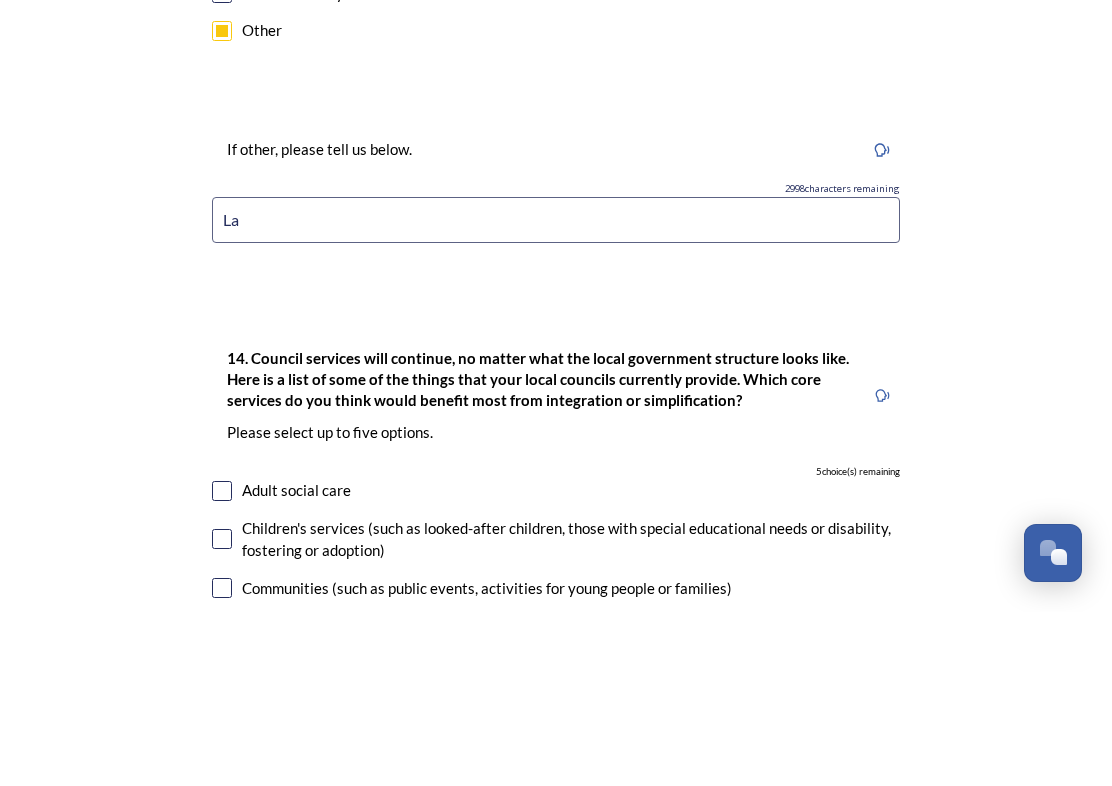 type on "L" 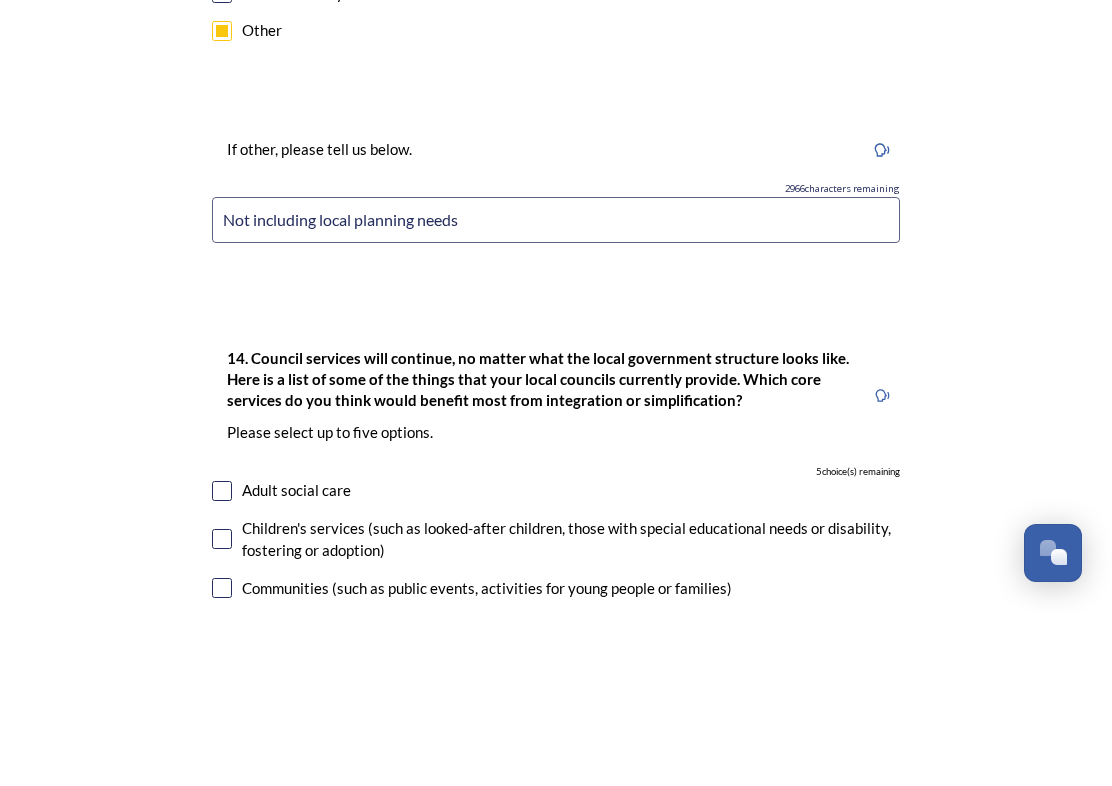 click on "Not including local planning needs" at bounding box center [556, 394] 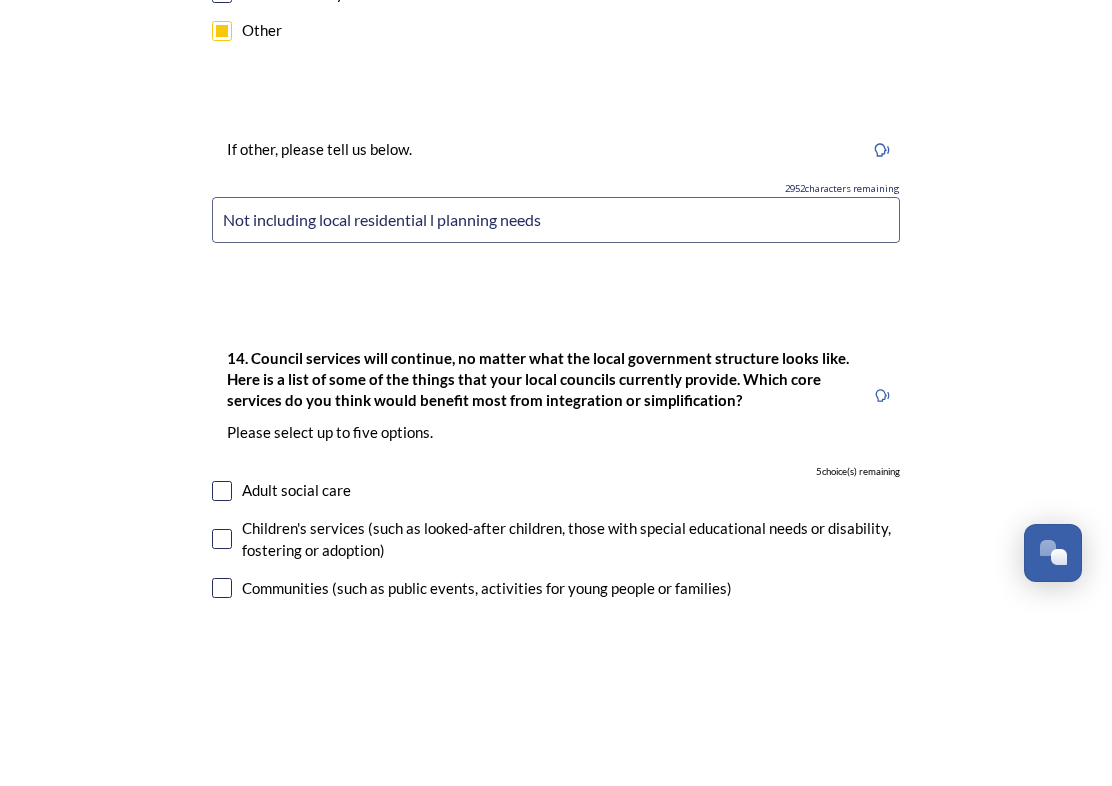 click on "Not including local residential l planning needs" at bounding box center (556, 394) 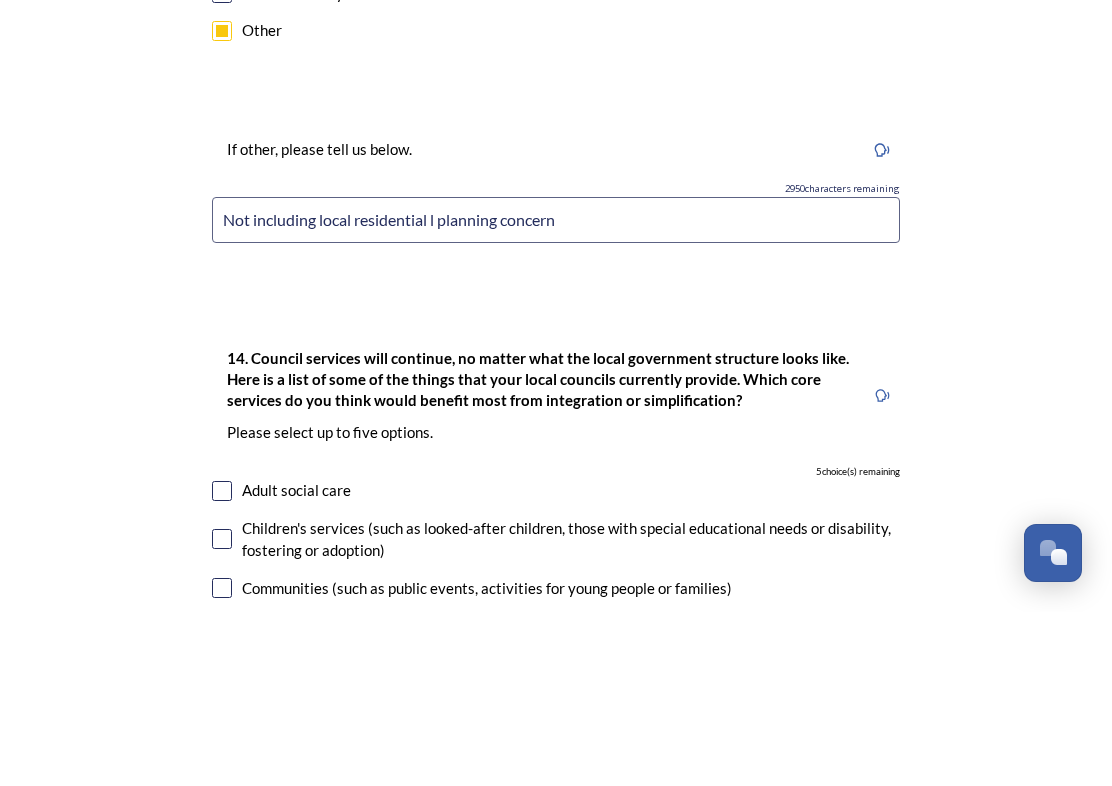type on "Not including local residential l planning concerns" 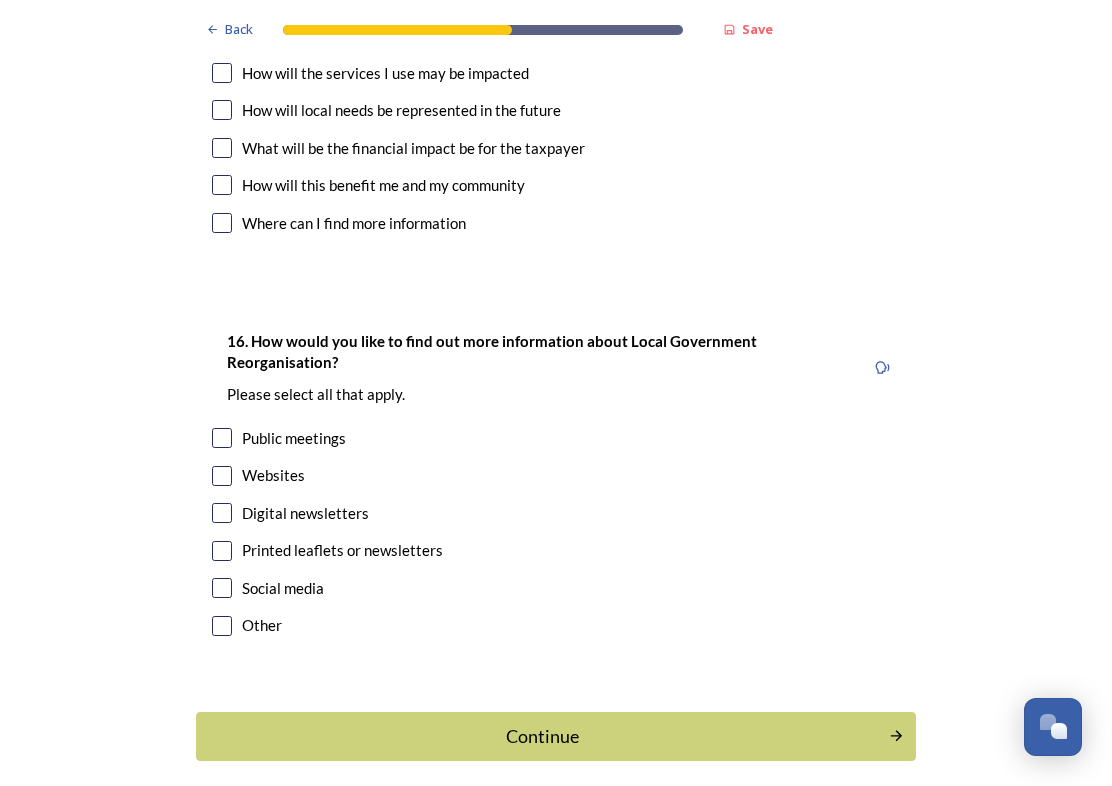 scroll, scrollTop: 6157, scrollLeft: 0, axis: vertical 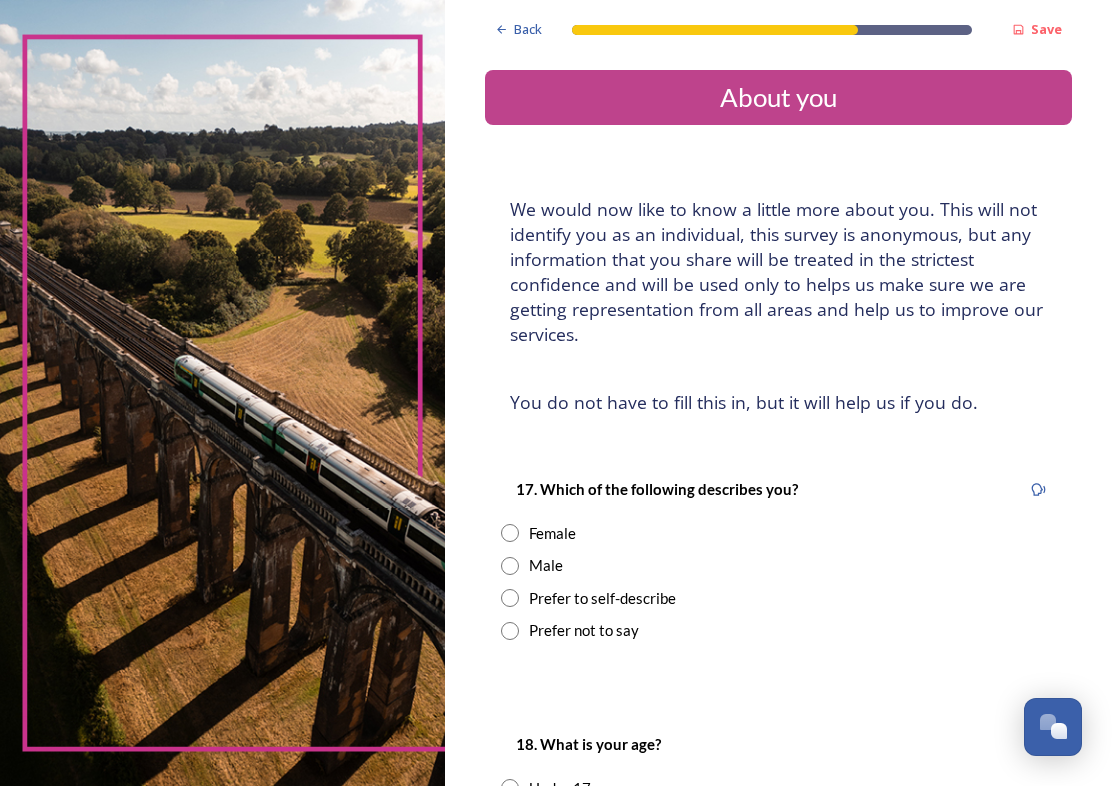 click at bounding box center (510, 566) 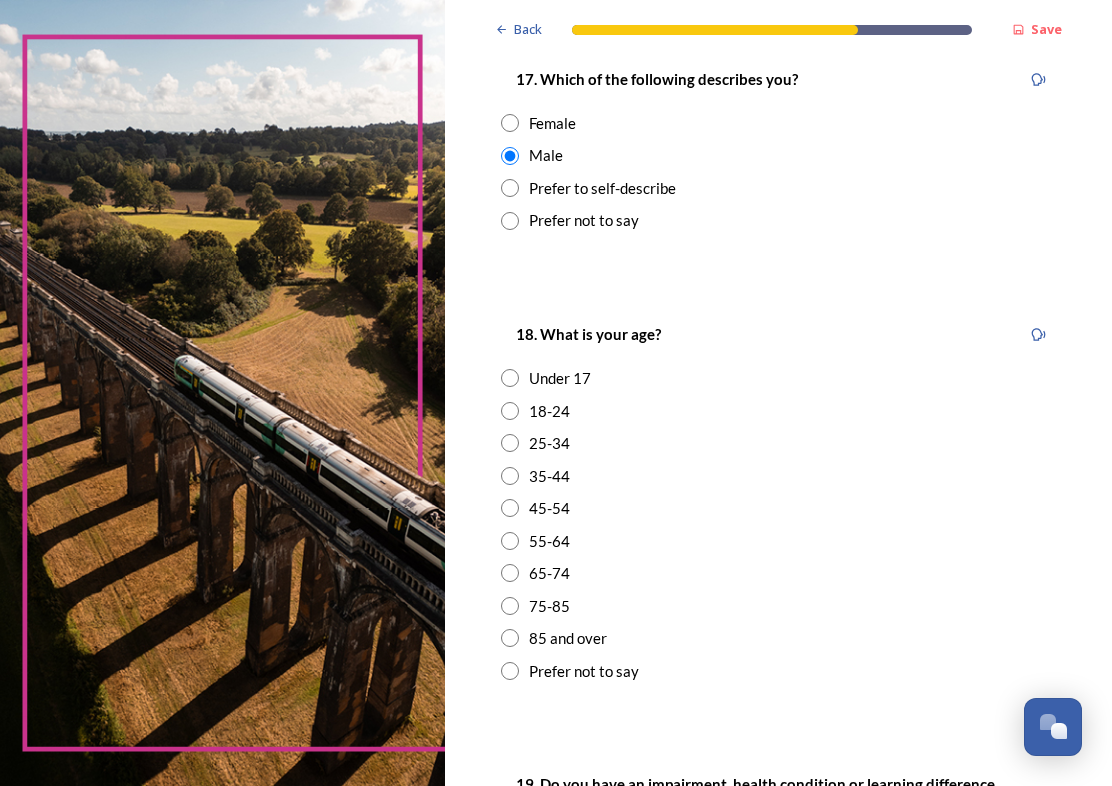 scroll, scrollTop: 410, scrollLeft: 0, axis: vertical 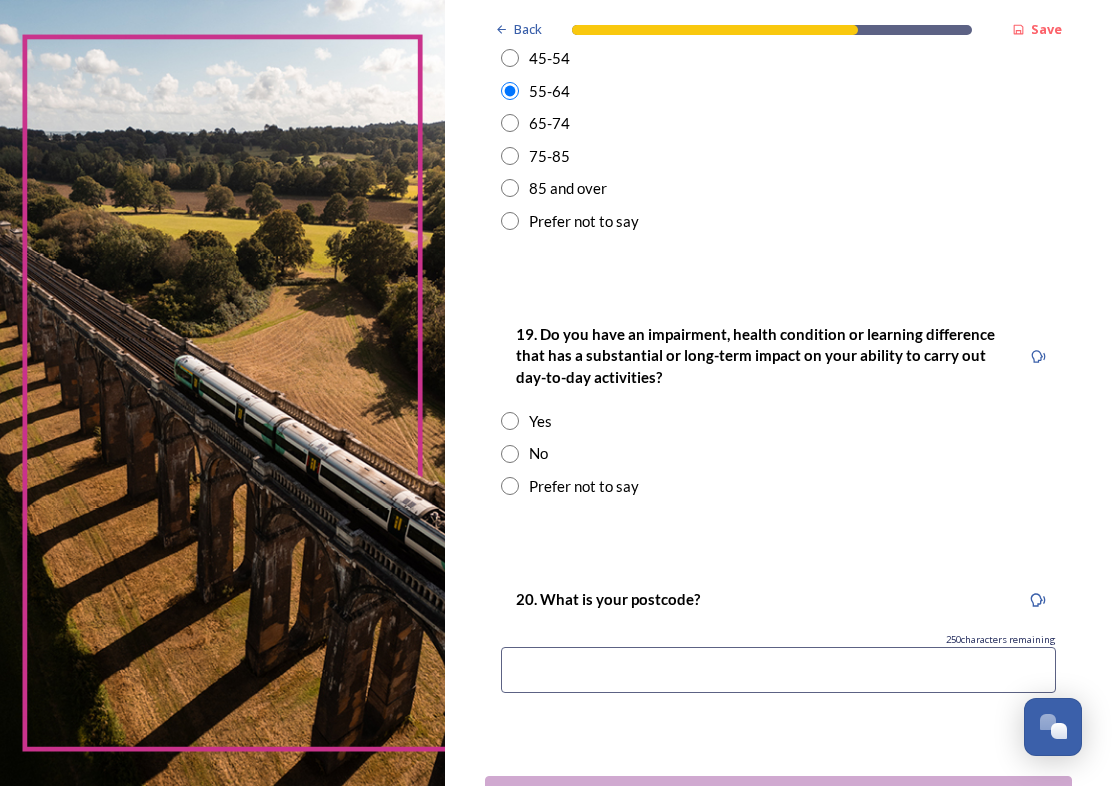 click at bounding box center [510, 454] 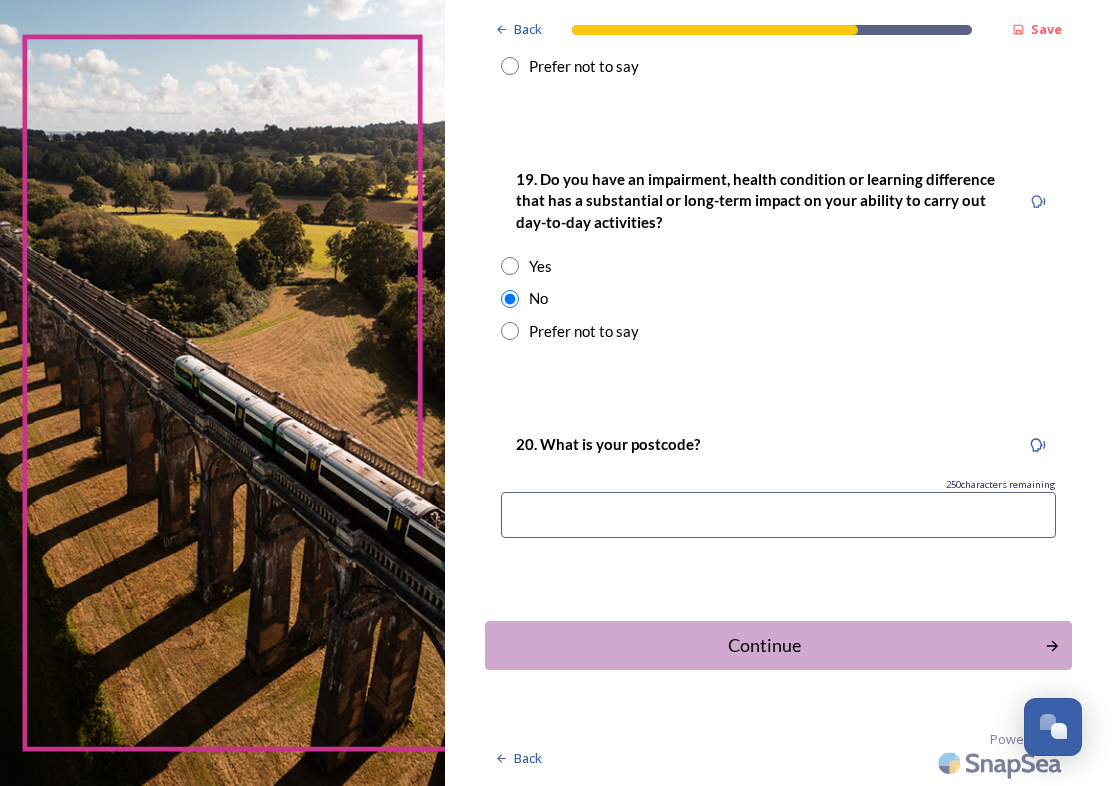 scroll, scrollTop: 1019, scrollLeft: 0, axis: vertical 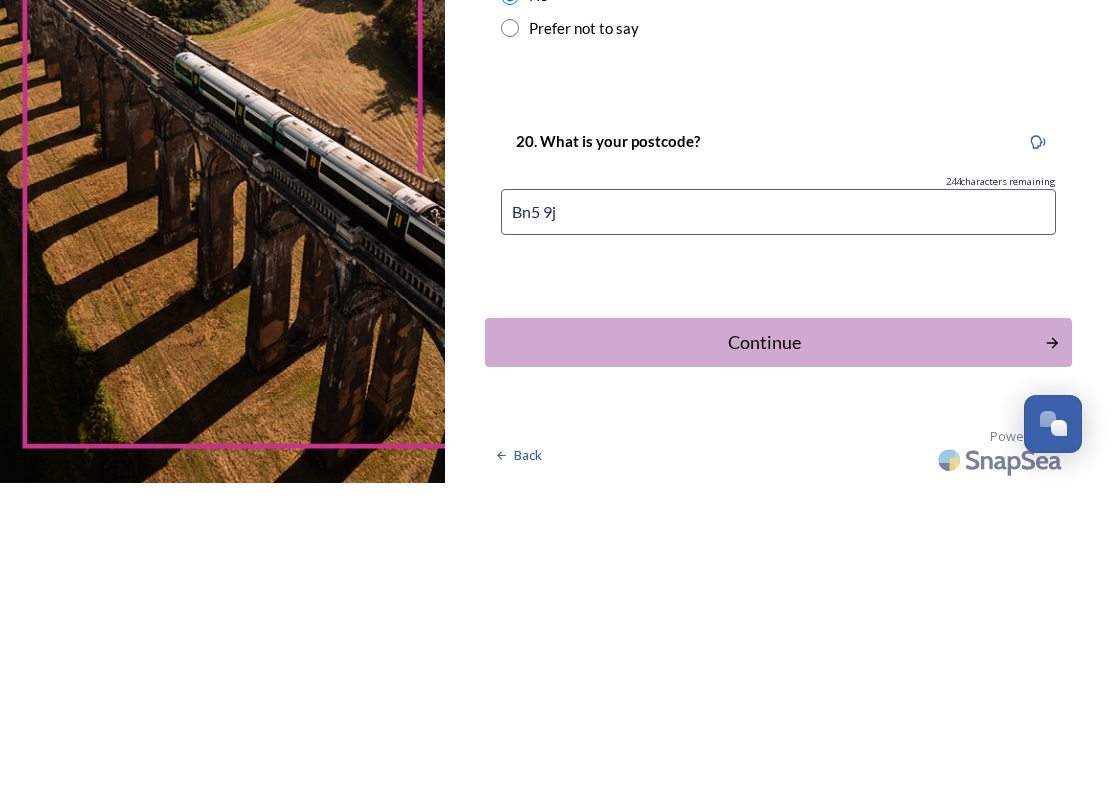 type on "Bn5 9ja" 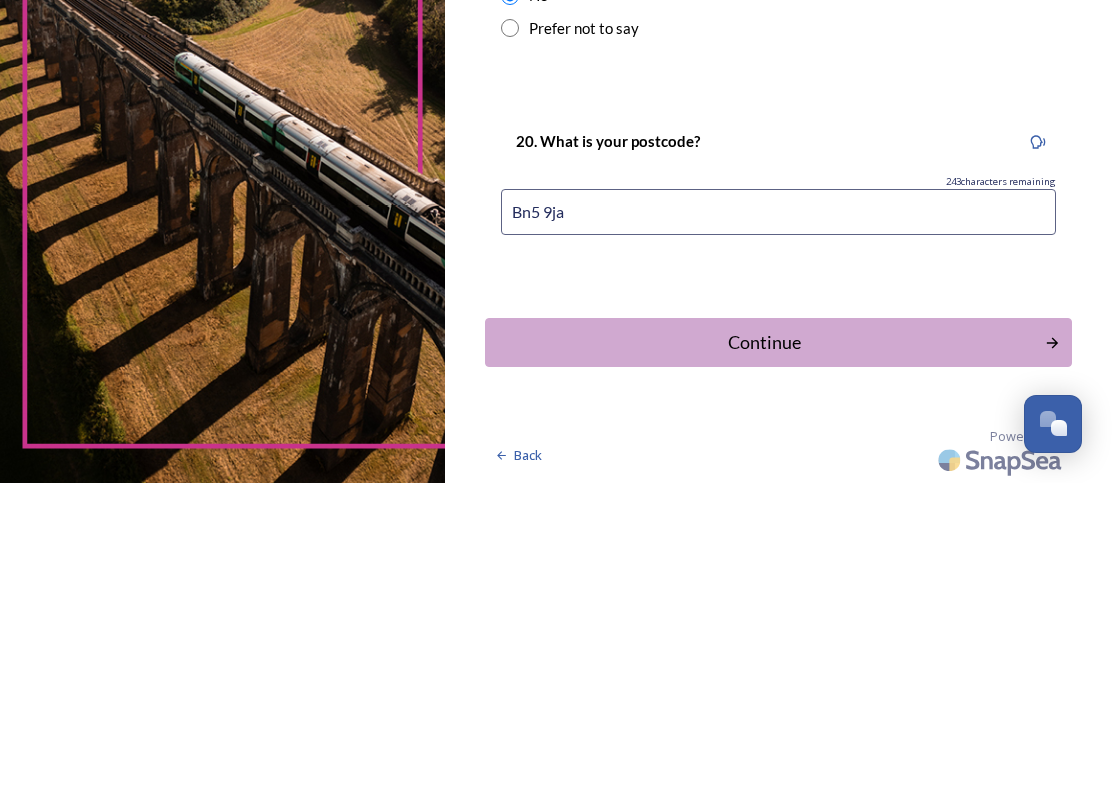 click on "Continue" at bounding box center (765, 645) 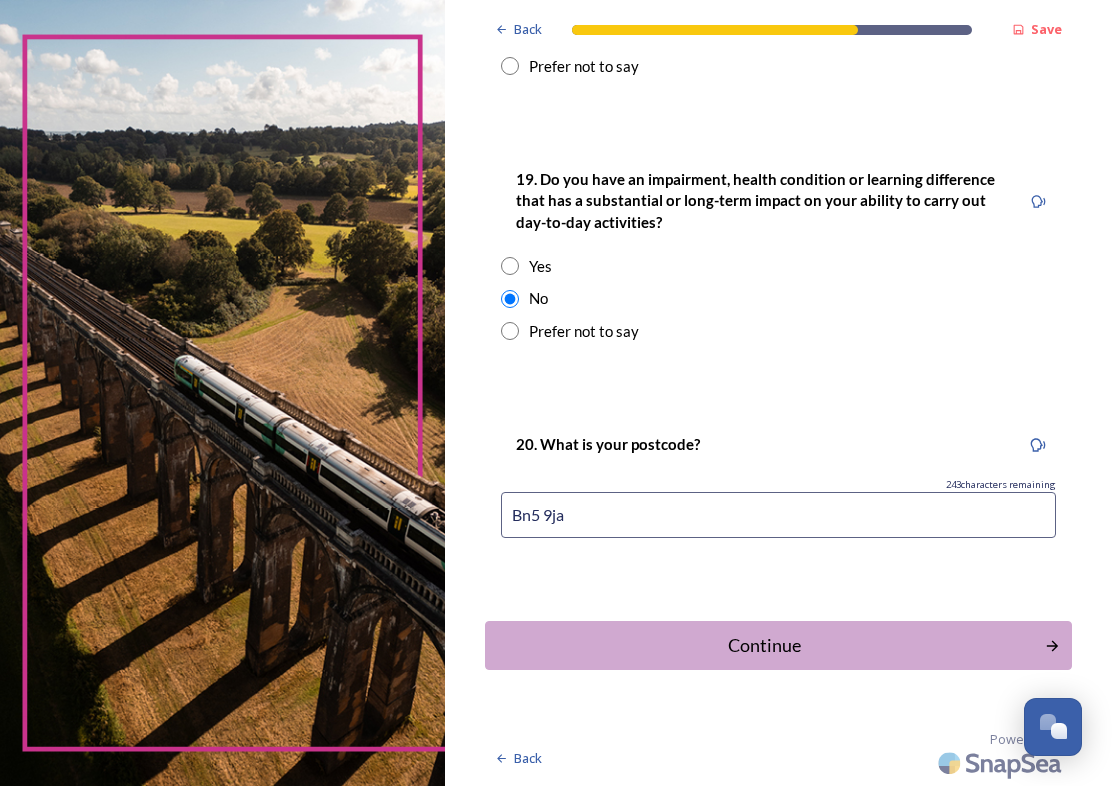 scroll, scrollTop: 0, scrollLeft: 0, axis: both 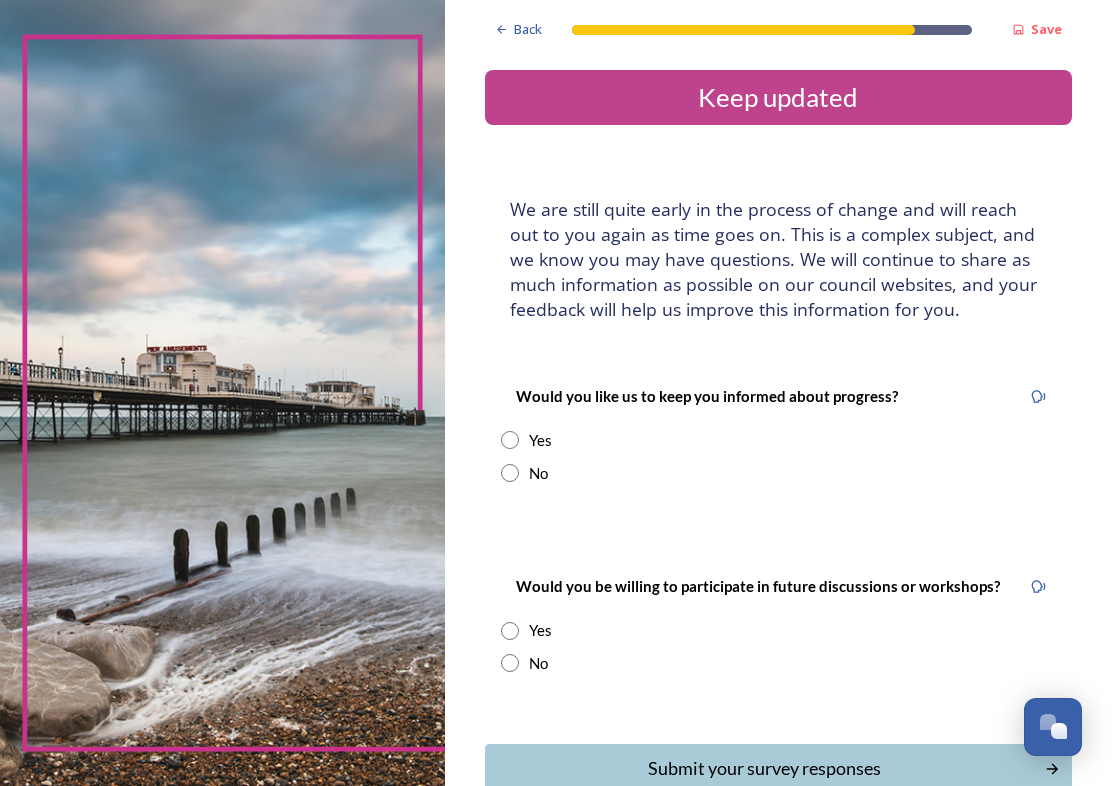 click on "No" at bounding box center [778, 473] 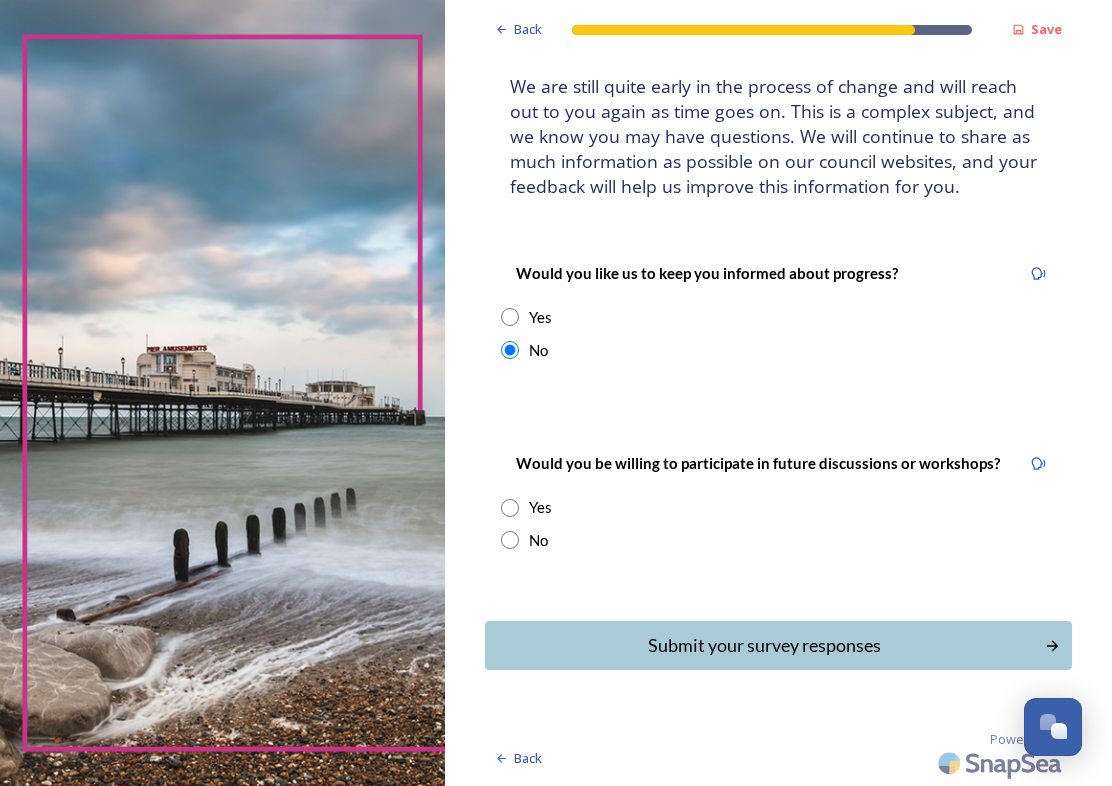 scroll, scrollTop: 139, scrollLeft: 0, axis: vertical 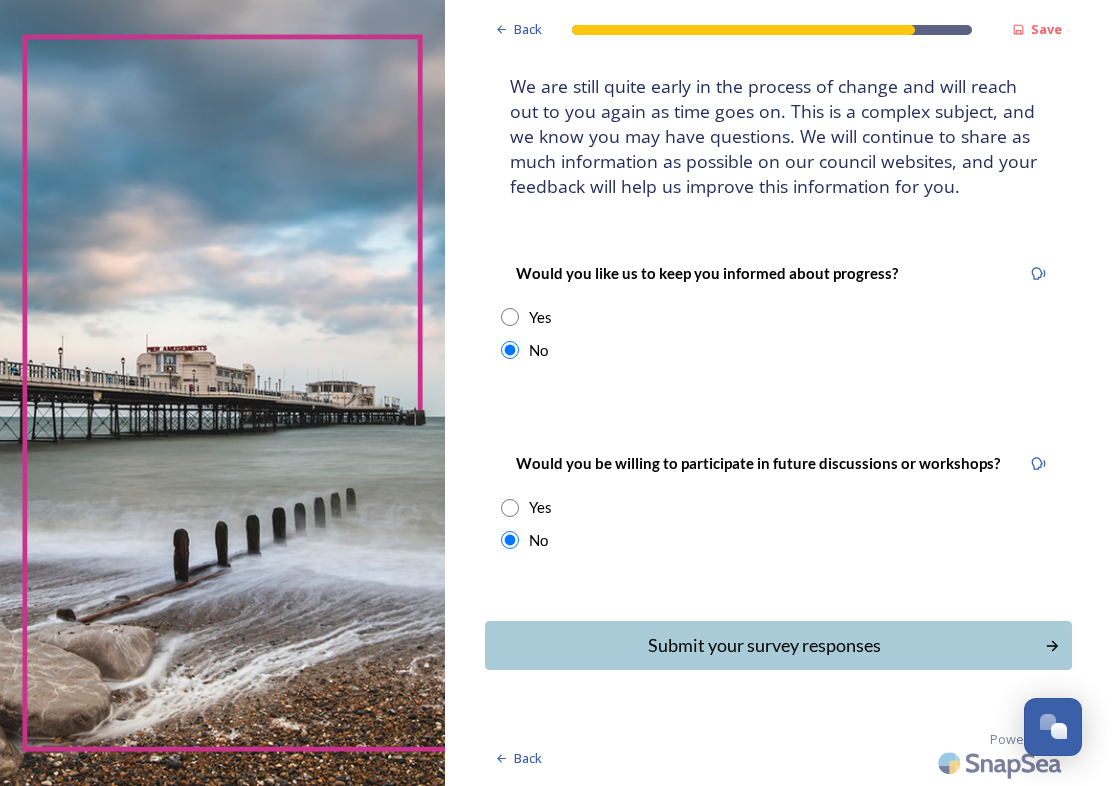 click on "Submit your survey responses" at bounding box center (765, 645) 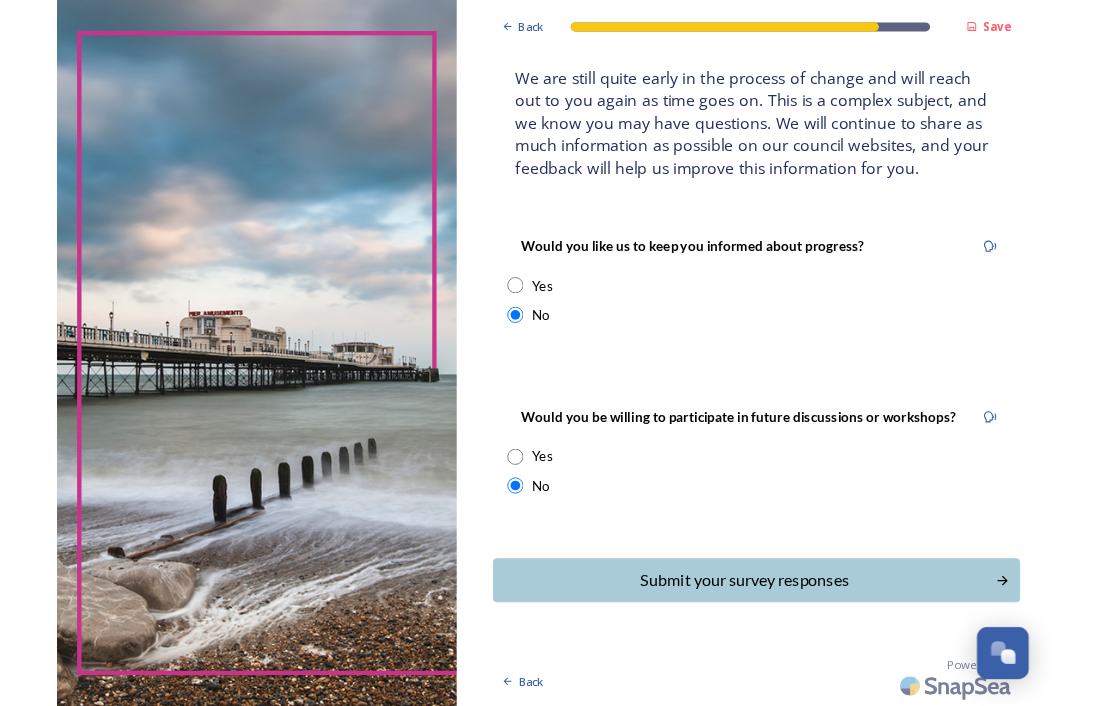 scroll, scrollTop: 0, scrollLeft: 0, axis: both 